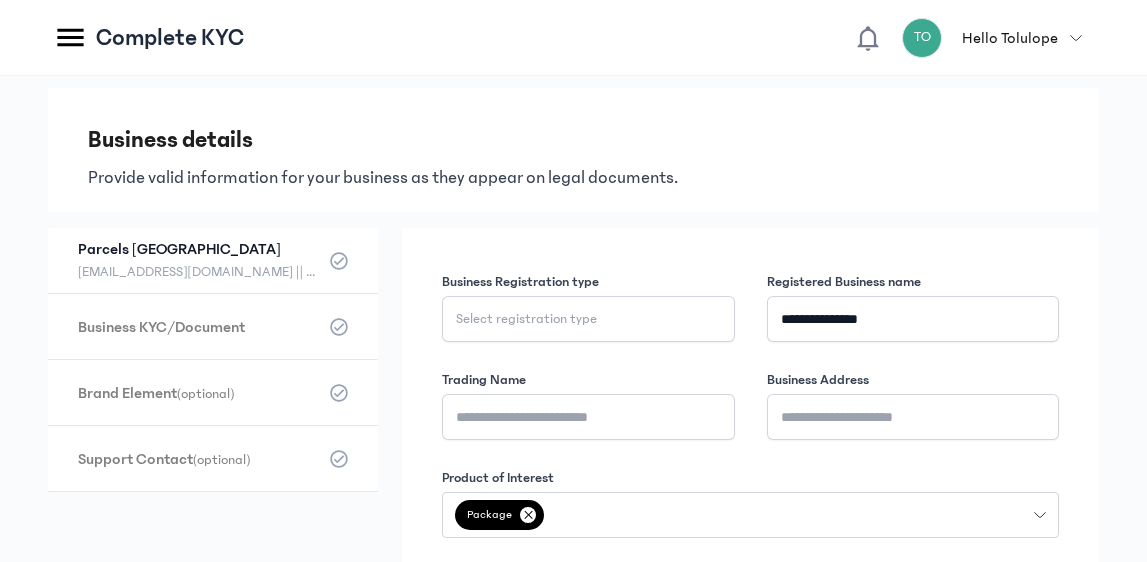 scroll, scrollTop: 0, scrollLeft: 0, axis: both 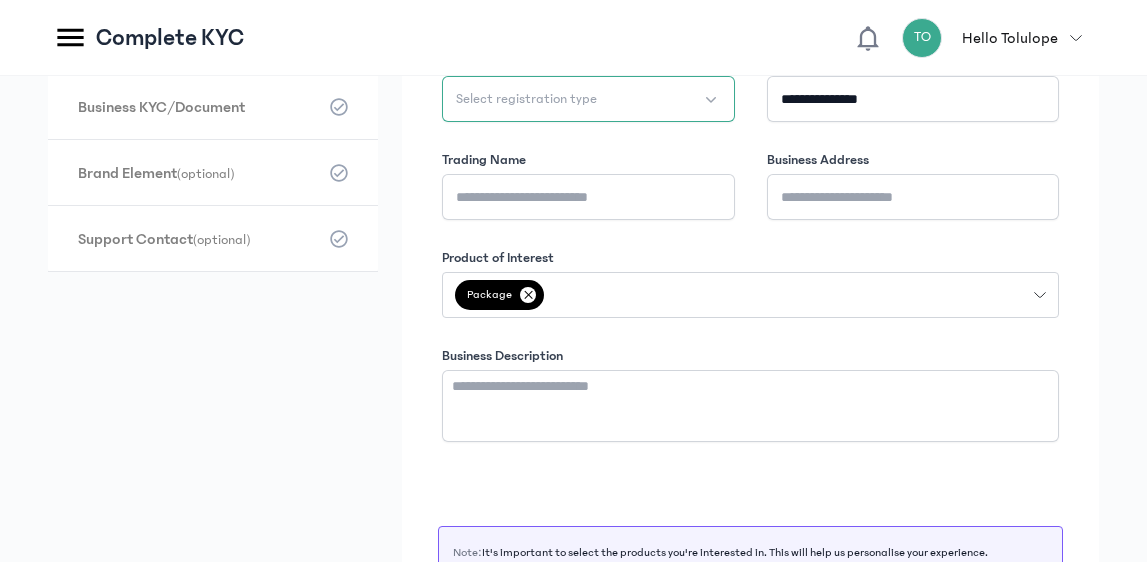 click on "Select registration type" 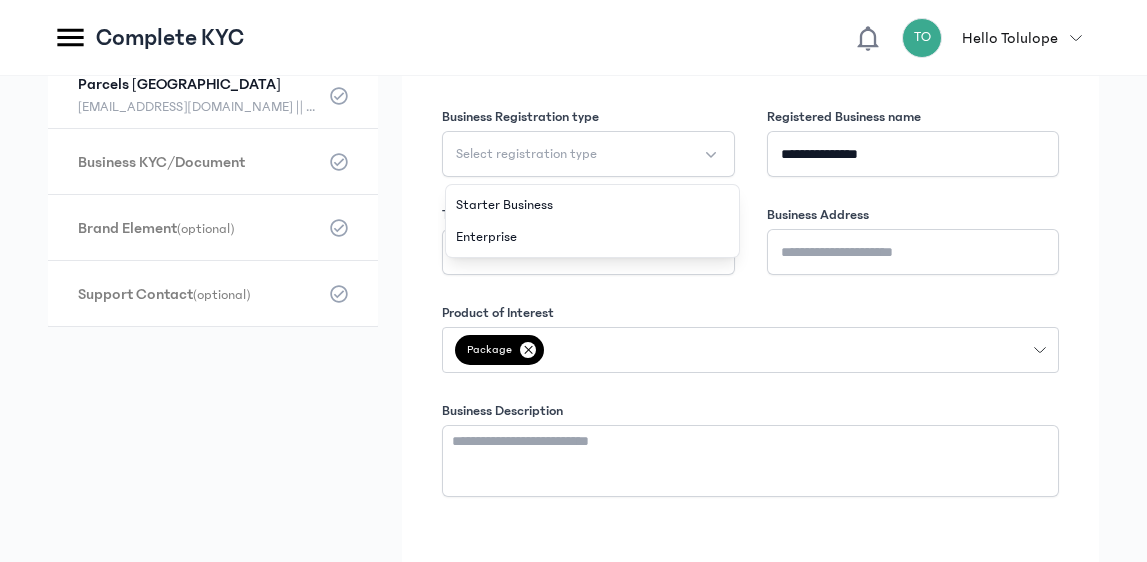 scroll, scrollTop: 162, scrollLeft: 0, axis: vertical 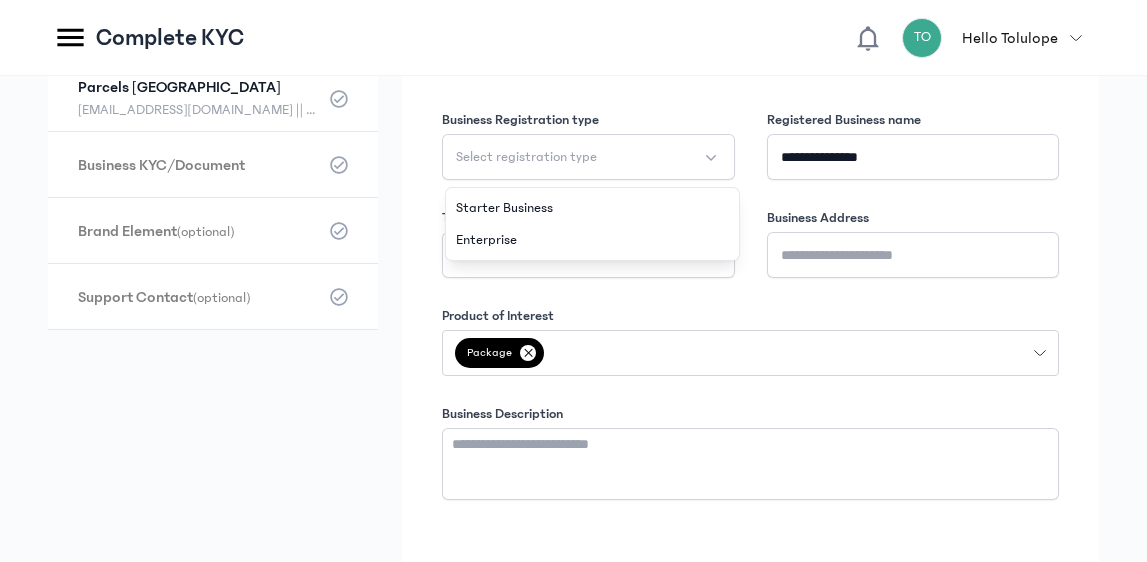 click on "Complete KYC
TO  Hello Tolulope
logout" at bounding box center (573, 38) 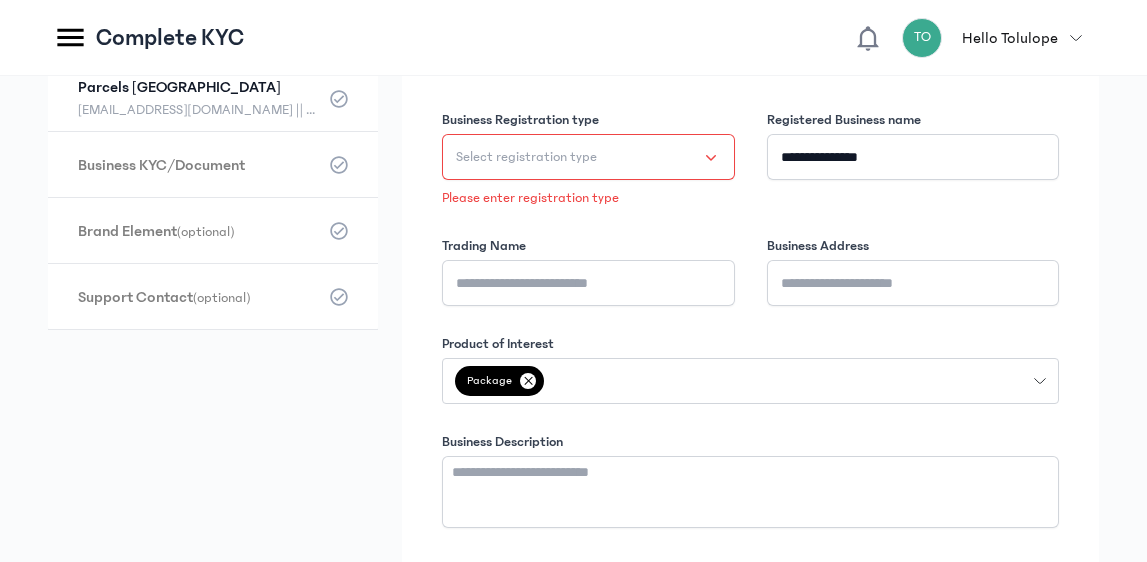 click on "Select registration type" 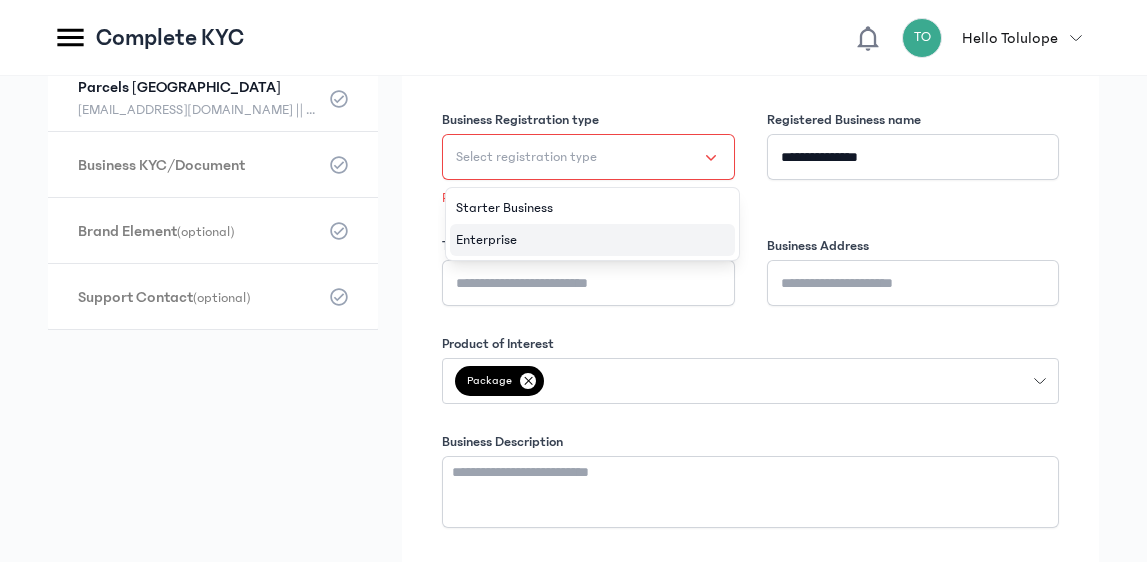 click on "Enterprise" 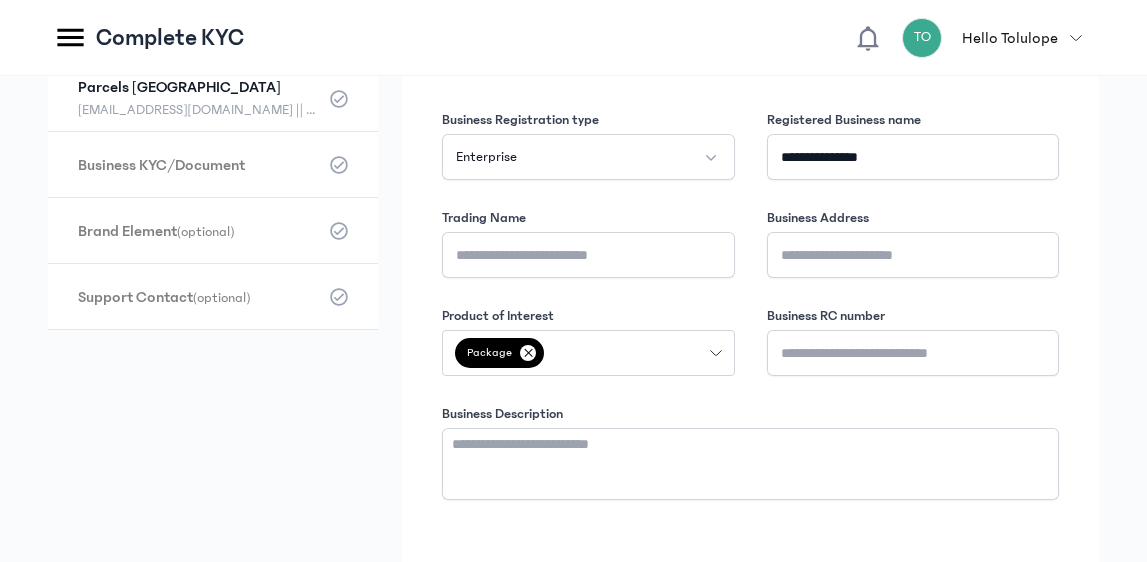 click on "Complete KYC
TO  Hello Tolulope
logout" at bounding box center (573, 38) 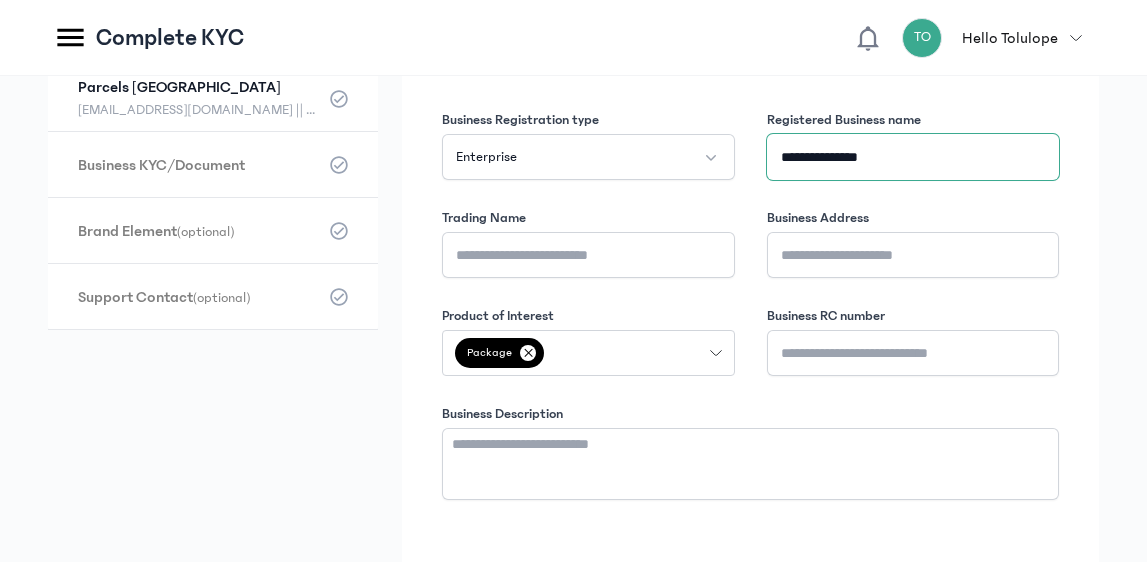 click on "**********" at bounding box center (913, 157) 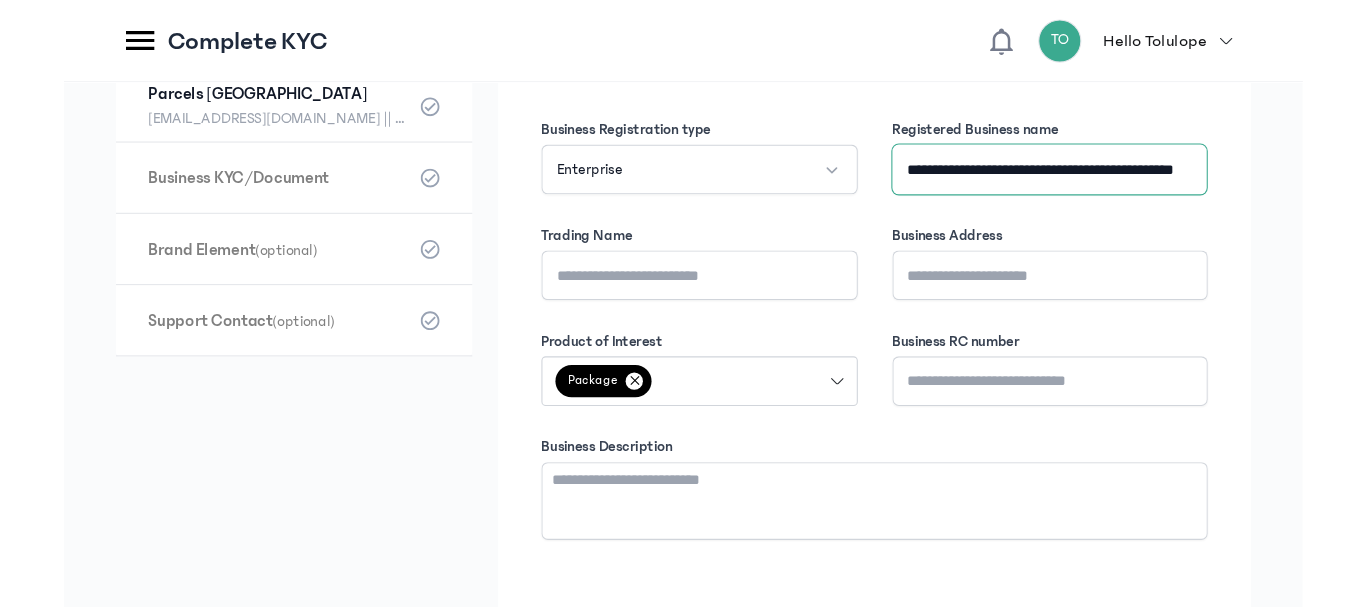 scroll, scrollTop: 0, scrollLeft: 29, axis: horizontal 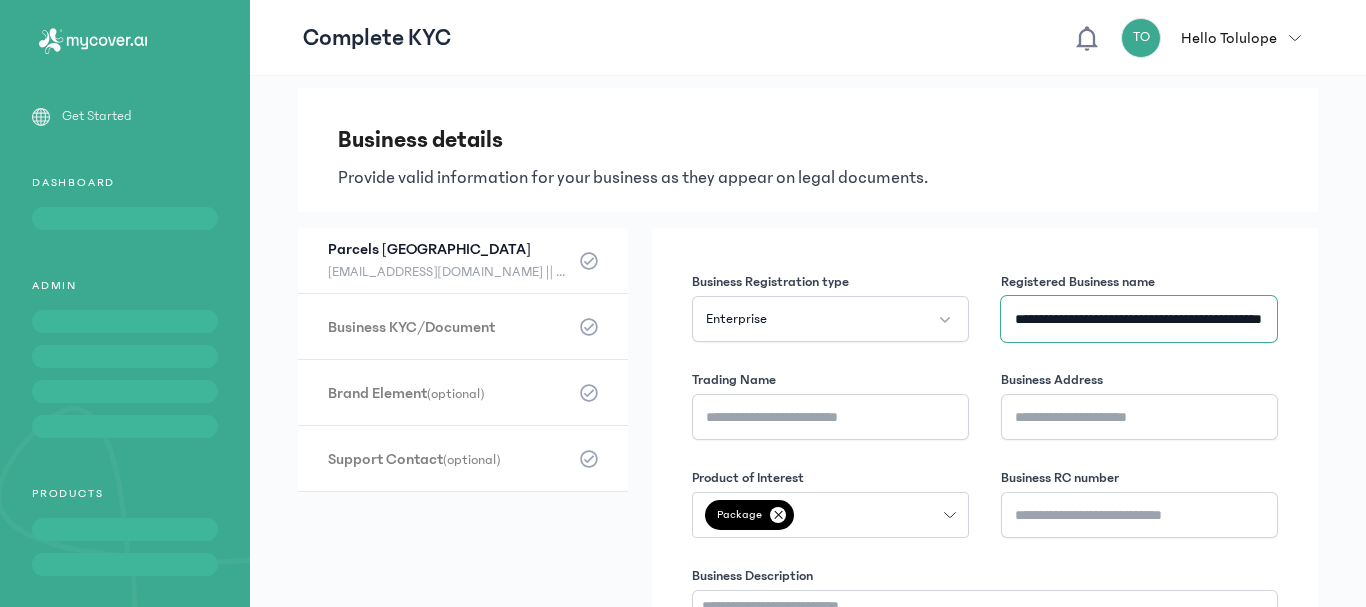 click on "**********" at bounding box center (1139, 319) 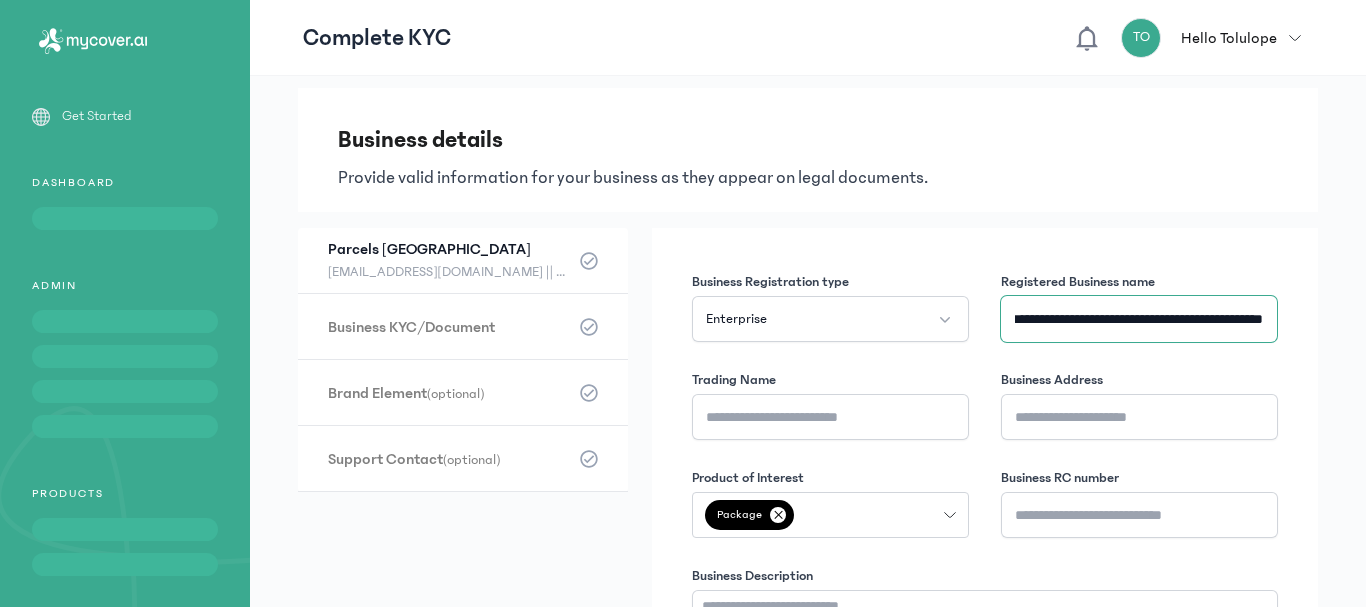 scroll, scrollTop: 0, scrollLeft: 48, axis: horizontal 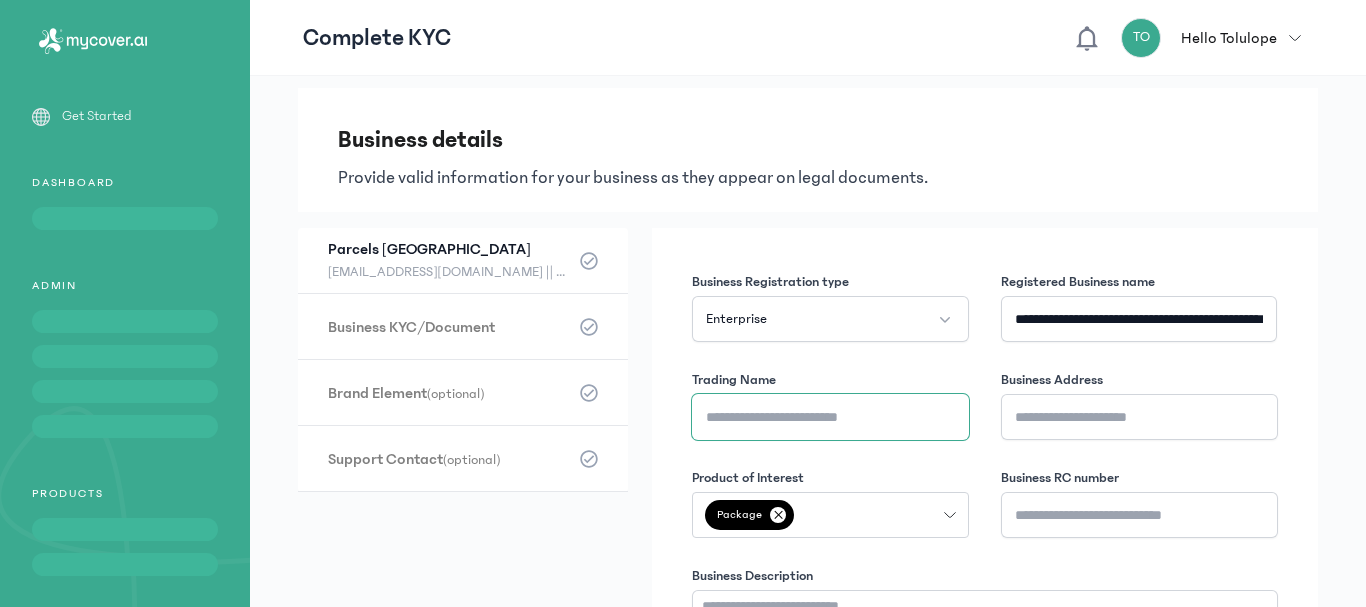 click on "Trading Name" at bounding box center [830, 417] 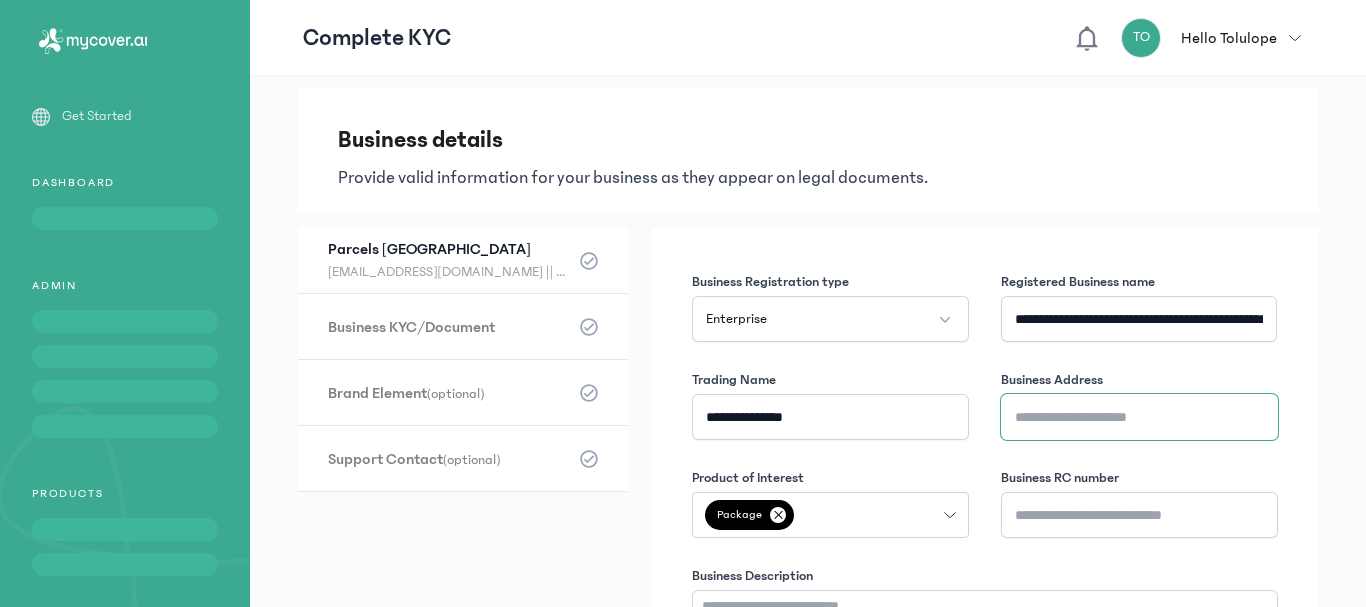 click on "Business Address" at bounding box center (1139, 417) 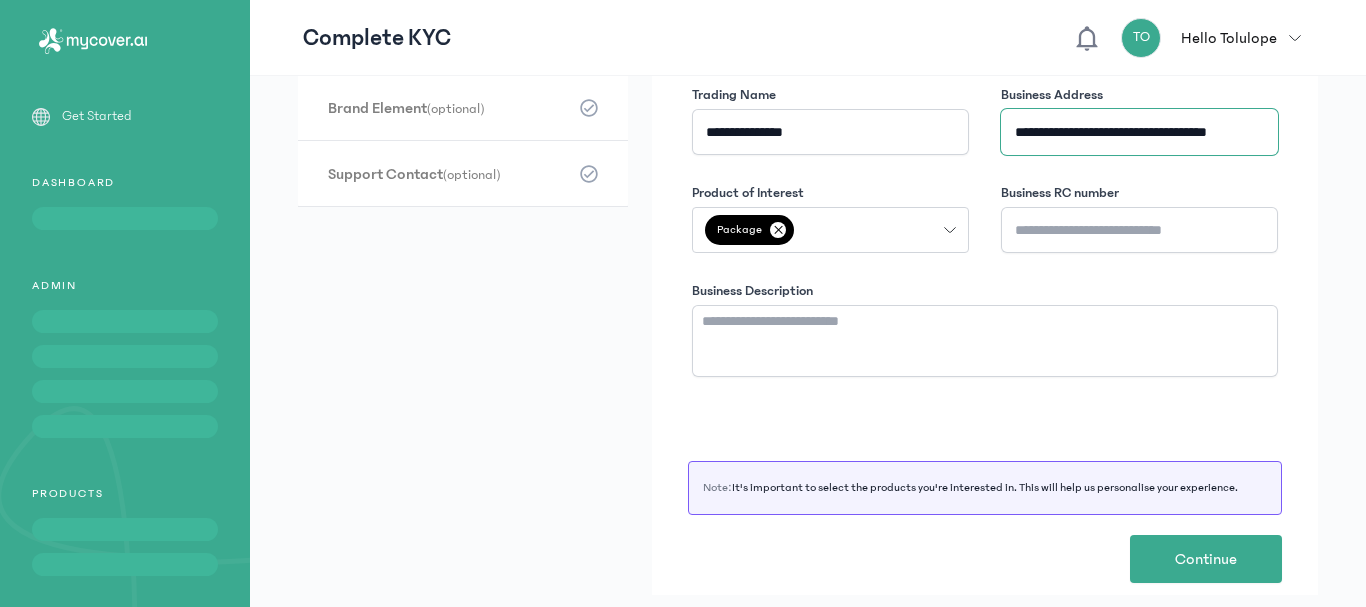 scroll, scrollTop: 262, scrollLeft: 0, axis: vertical 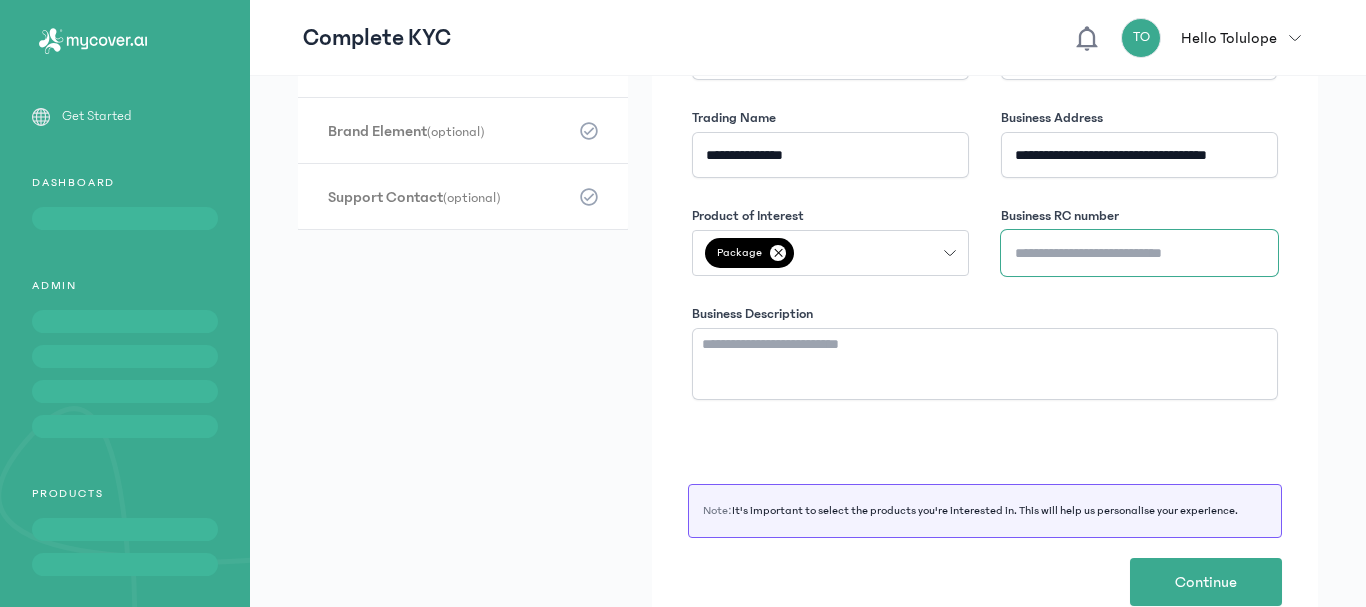 click on "Business RC number" at bounding box center (1139, 253) 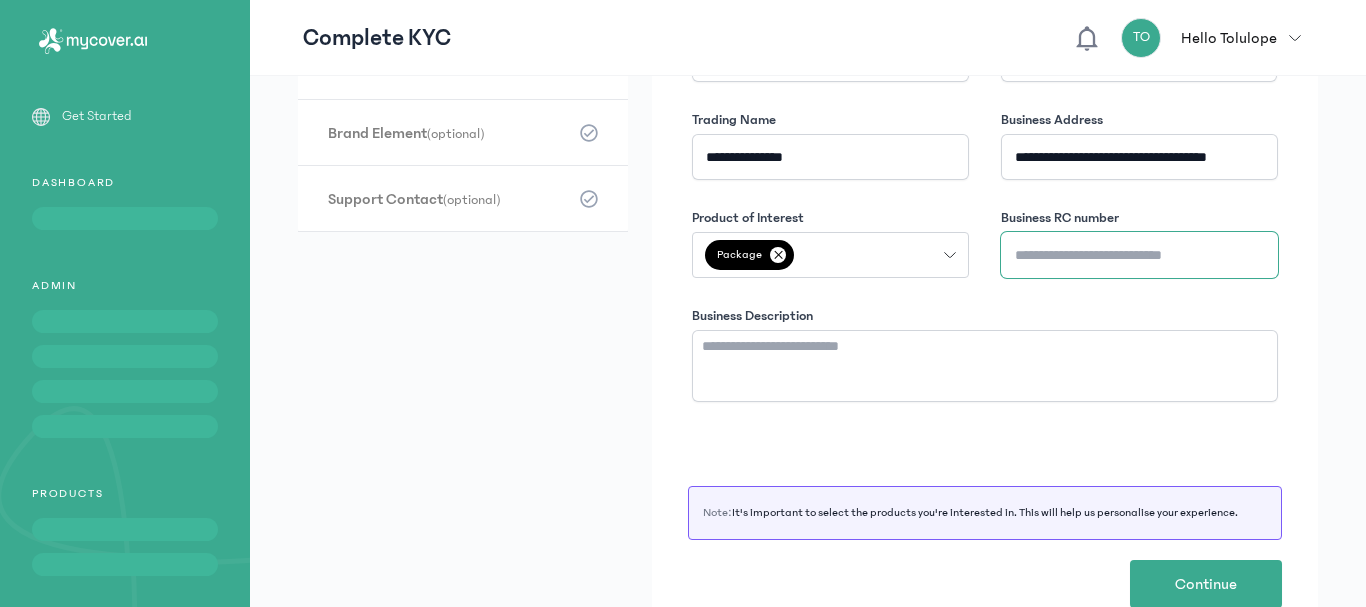 scroll, scrollTop: 258, scrollLeft: 0, axis: vertical 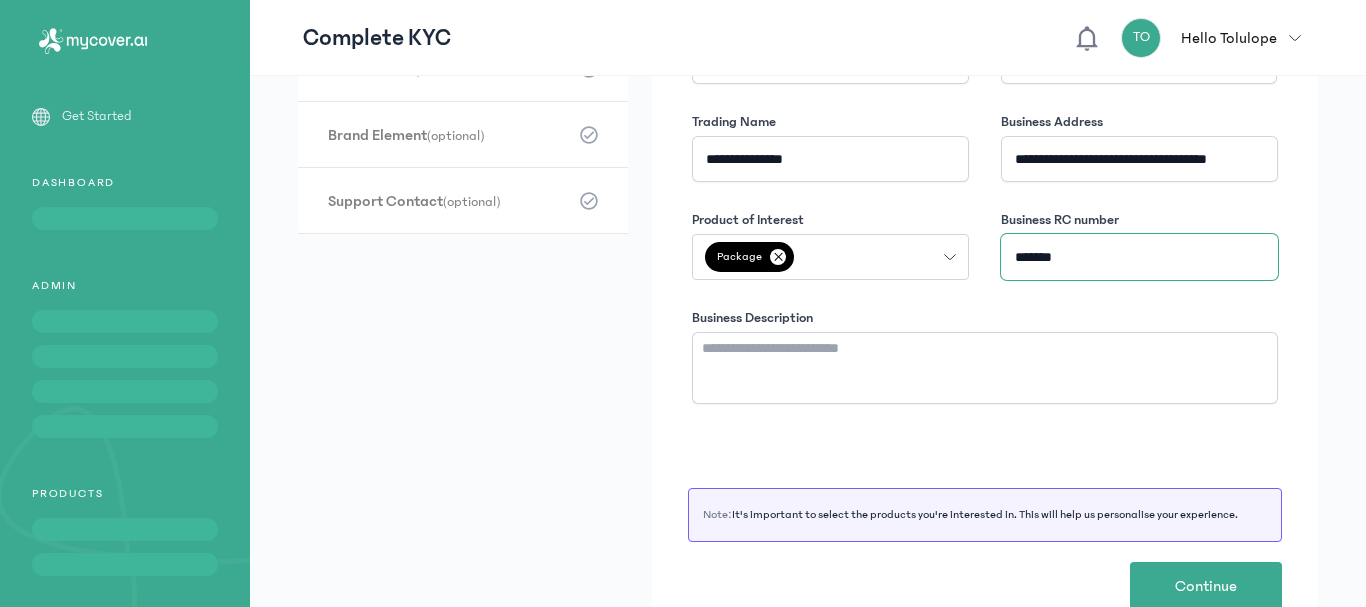 click on "*******" at bounding box center [1139, 257] 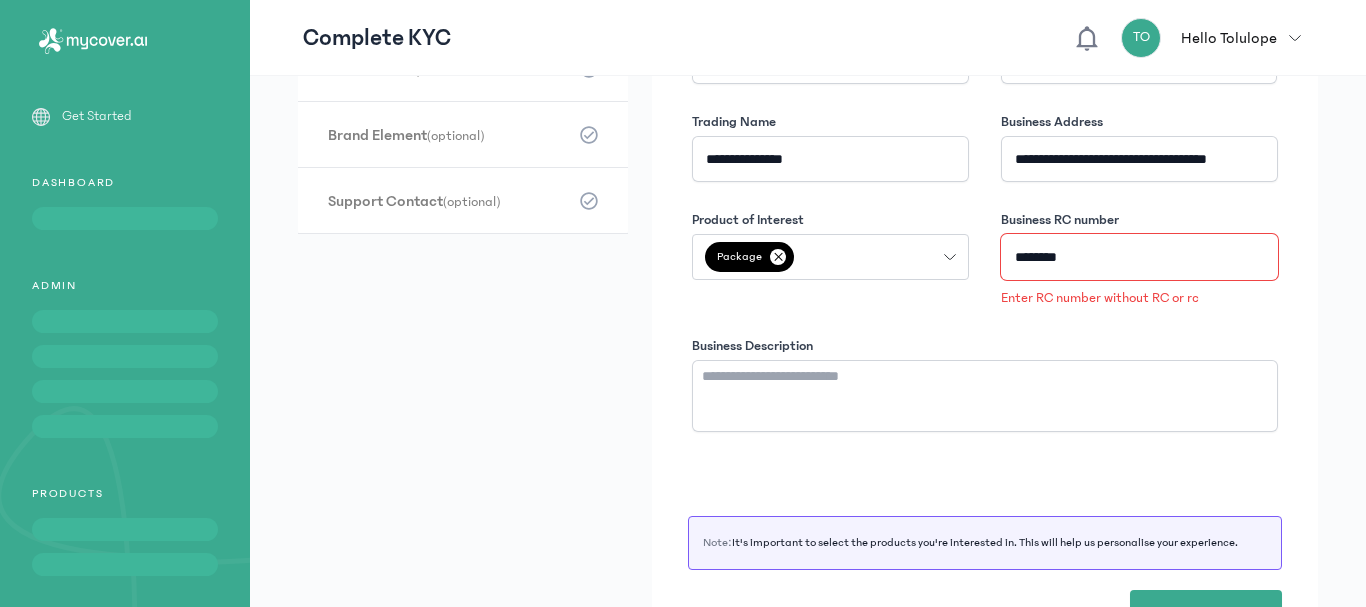type on "*******" 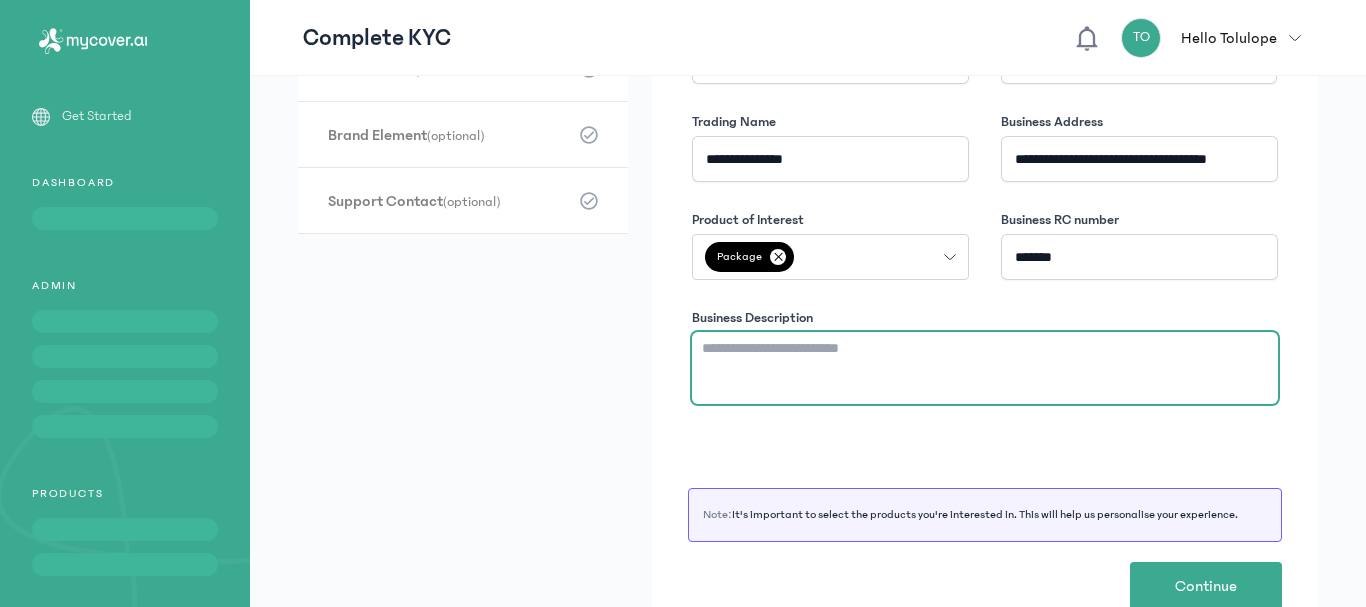 click on "Business Description" at bounding box center (985, 368) 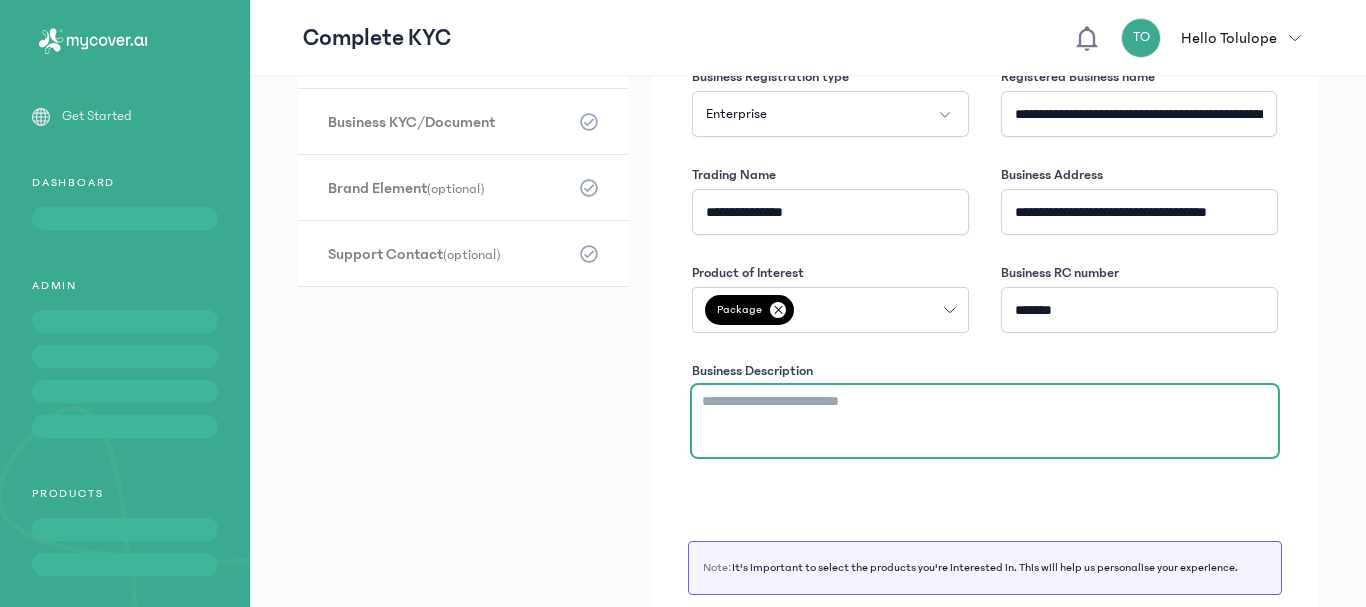 scroll, scrollTop: 283, scrollLeft: 0, axis: vertical 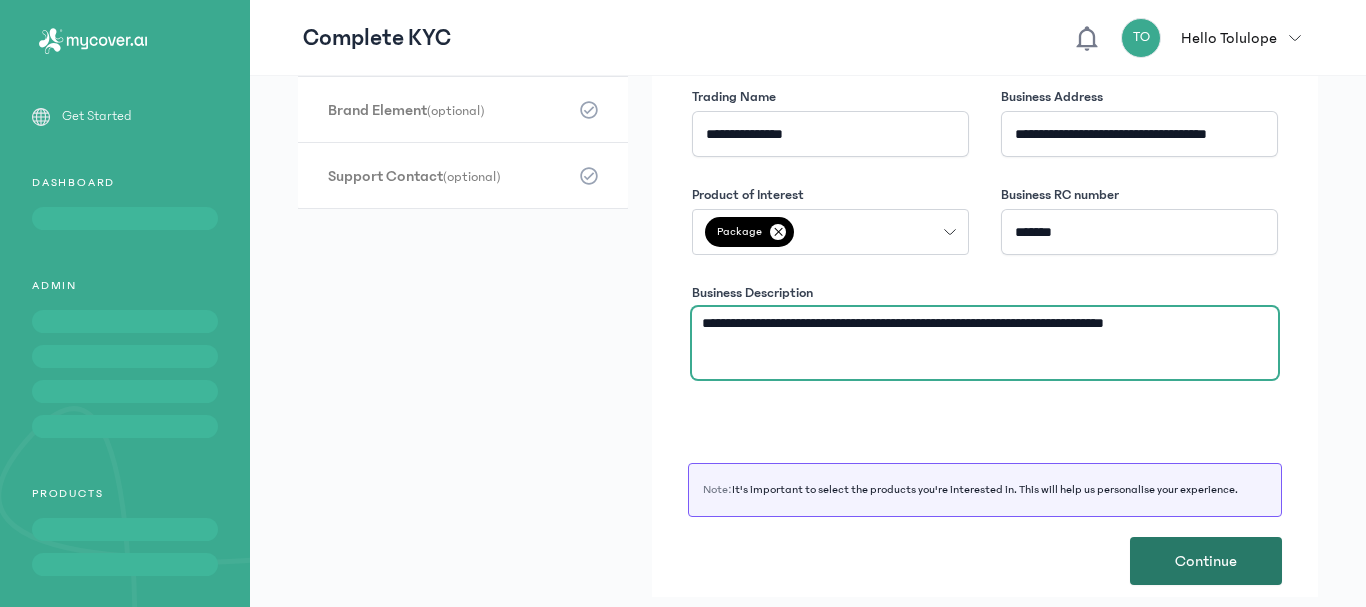 type on "**********" 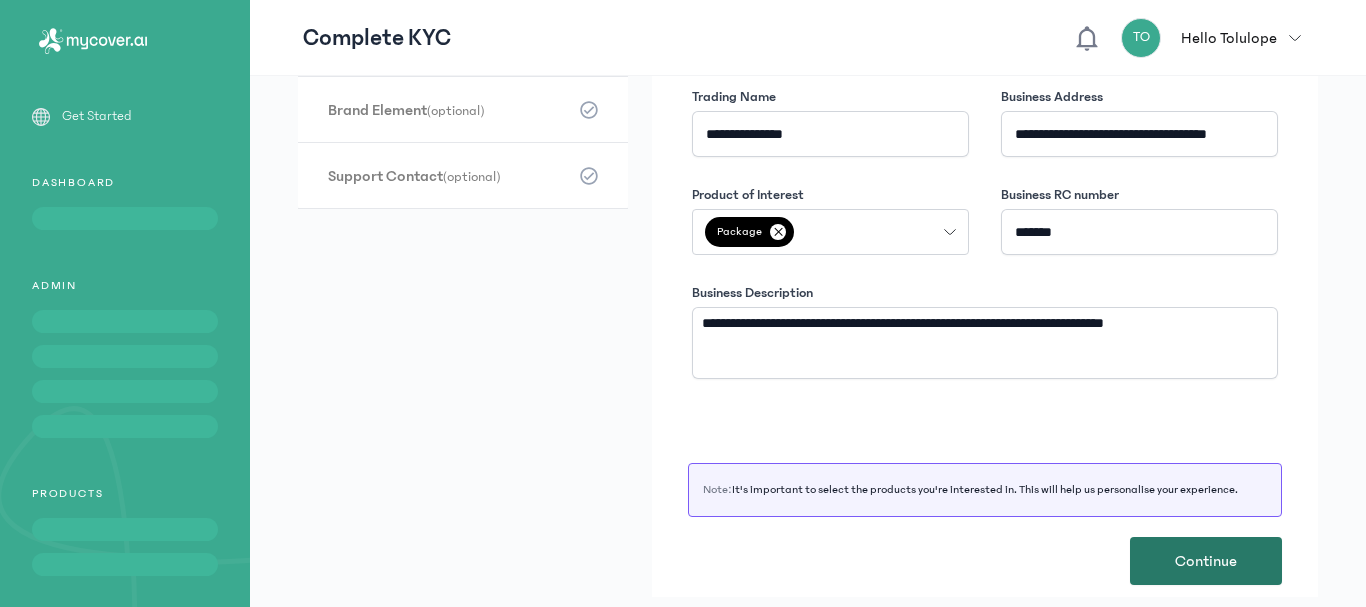 click on "Continue" 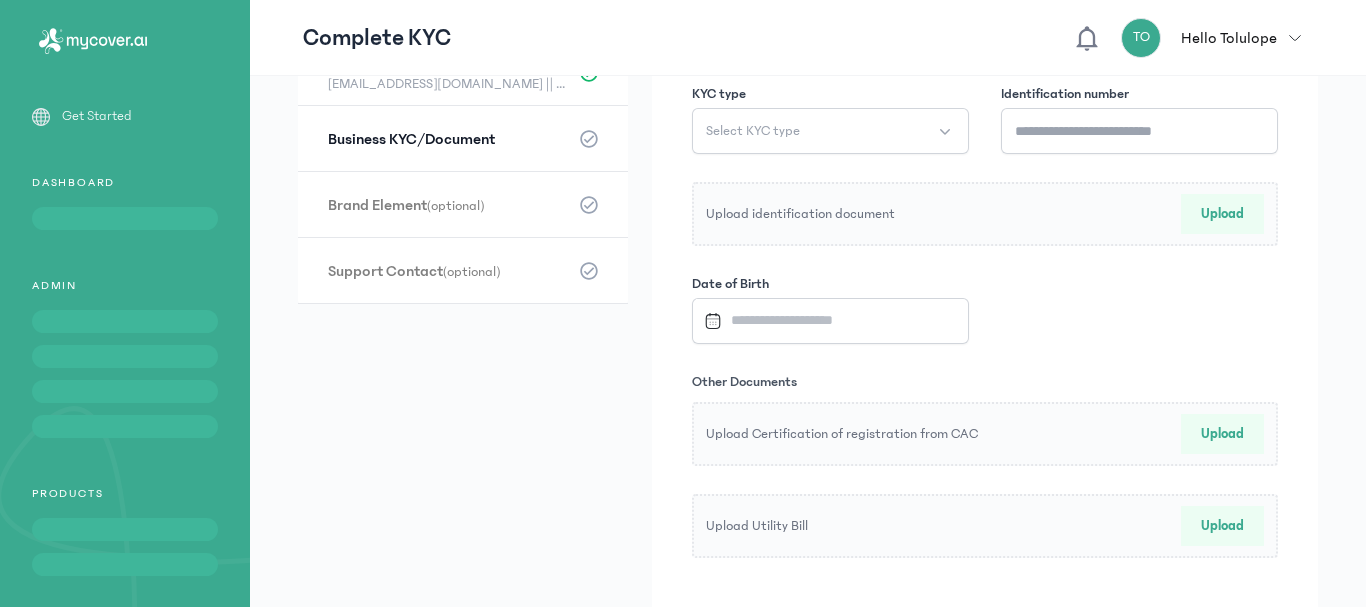 scroll, scrollTop: 108, scrollLeft: 0, axis: vertical 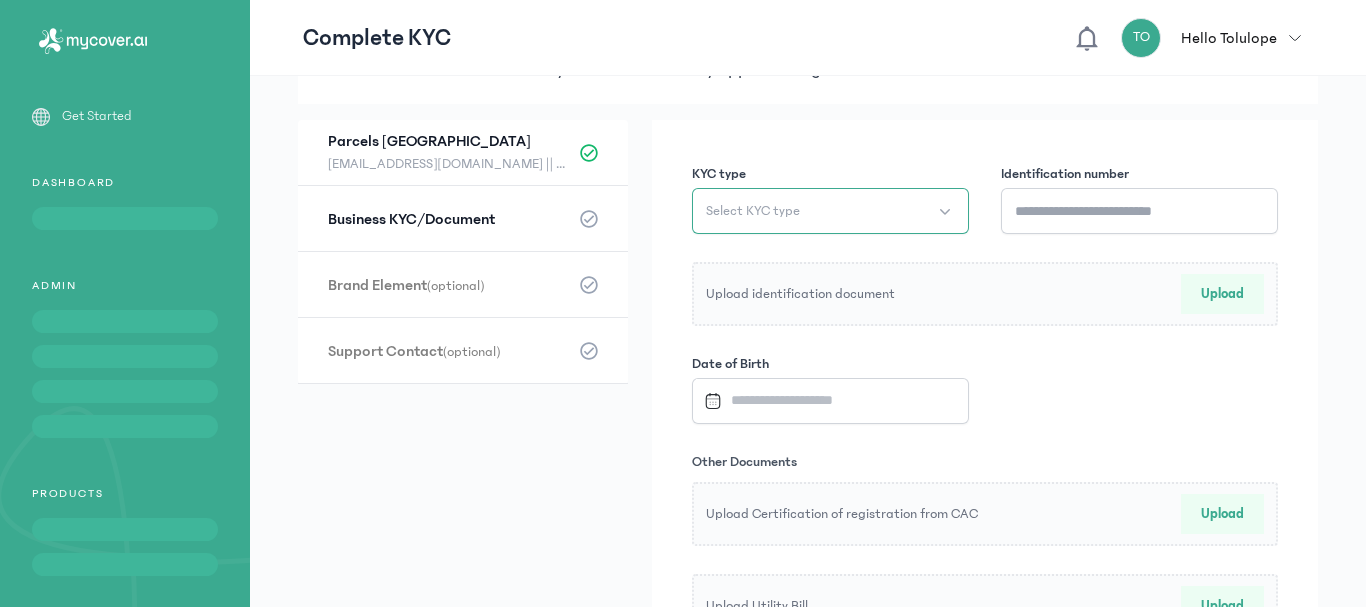 click on "Select KYC type" 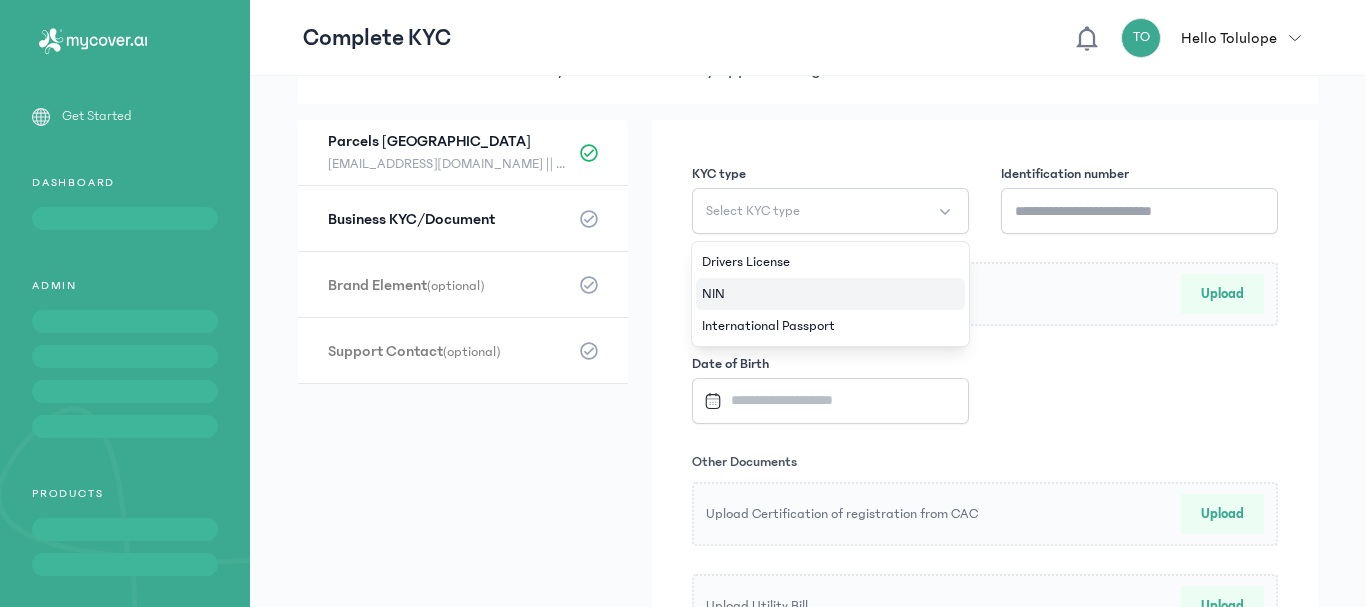 click on "NIN" 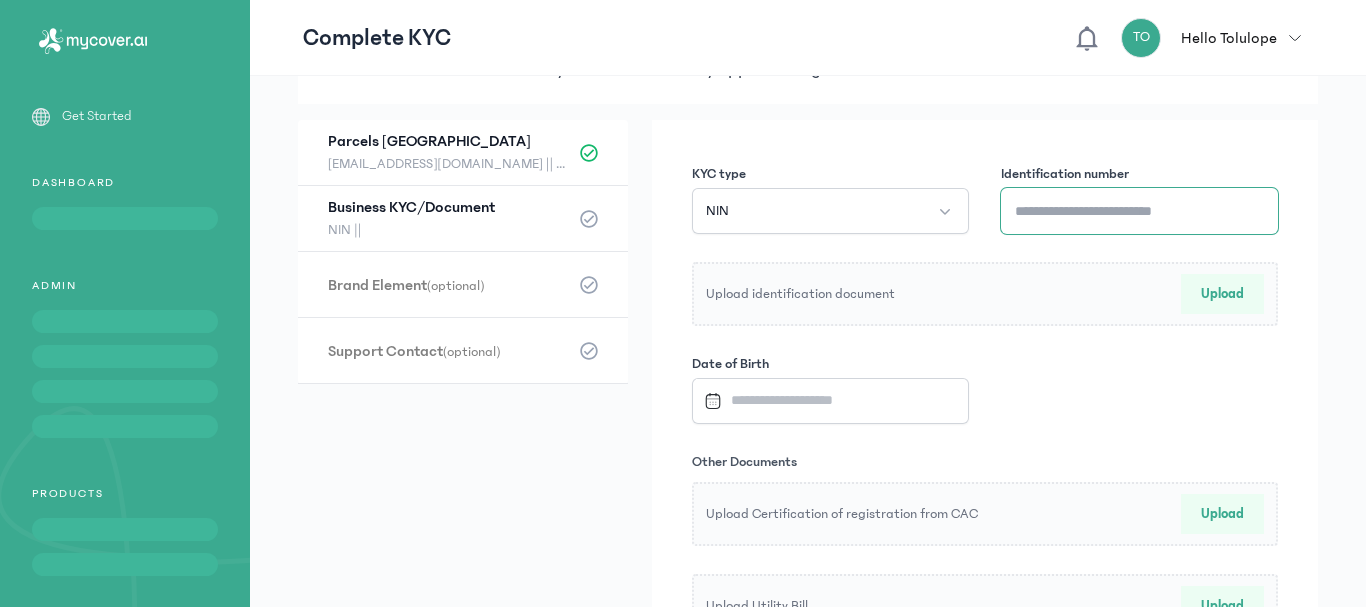 click on "Identification number" at bounding box center [1139, 211] 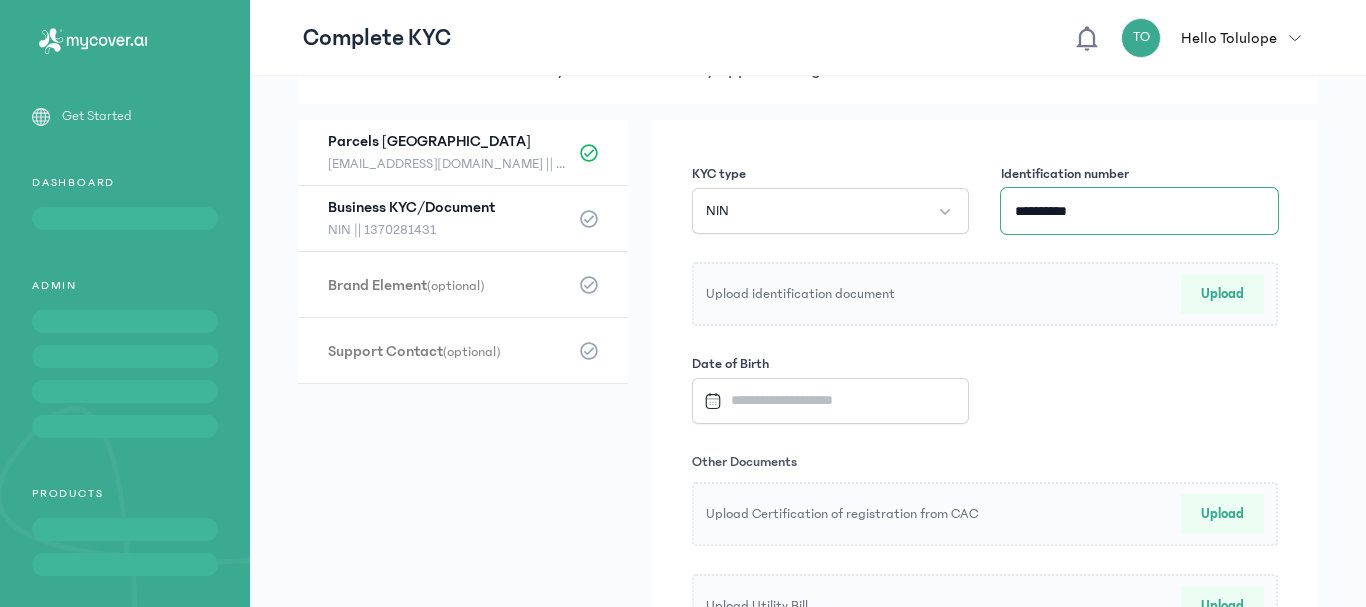 click on "**********" at bounding box center (1139, 211) 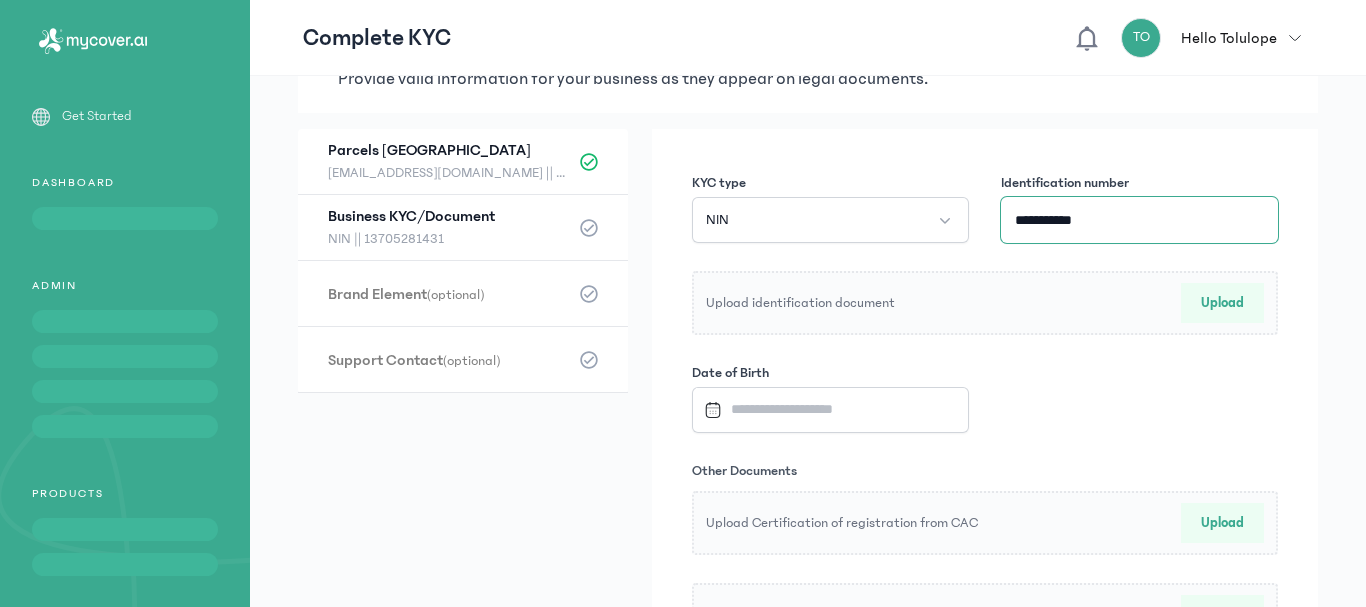 scroll, scrollTop: 98, scrollLeft: 0, axis: vertical 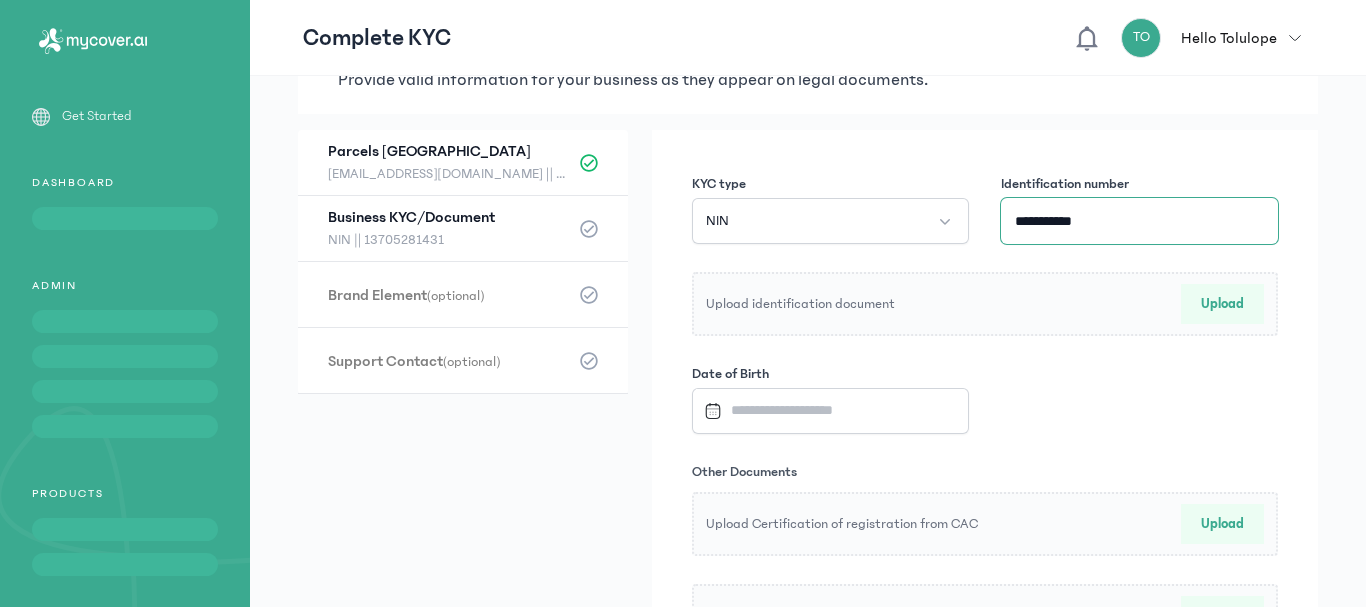 type on "**********" 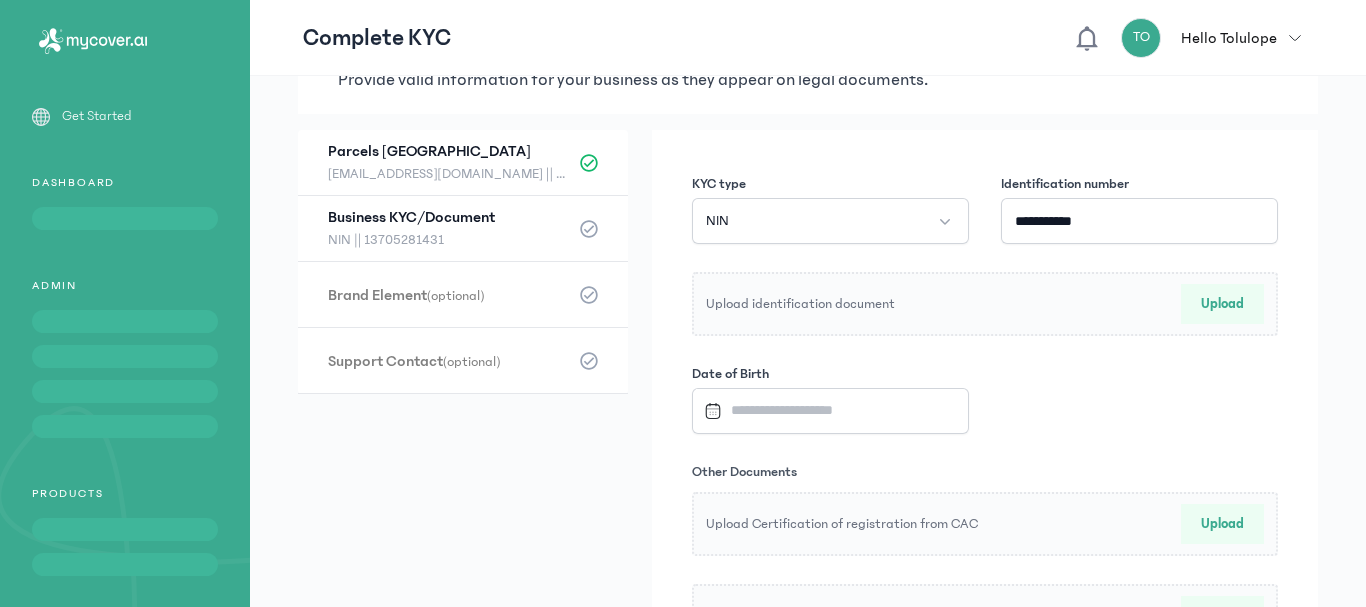 click on "Upload" at bounding box center [1222, 304] 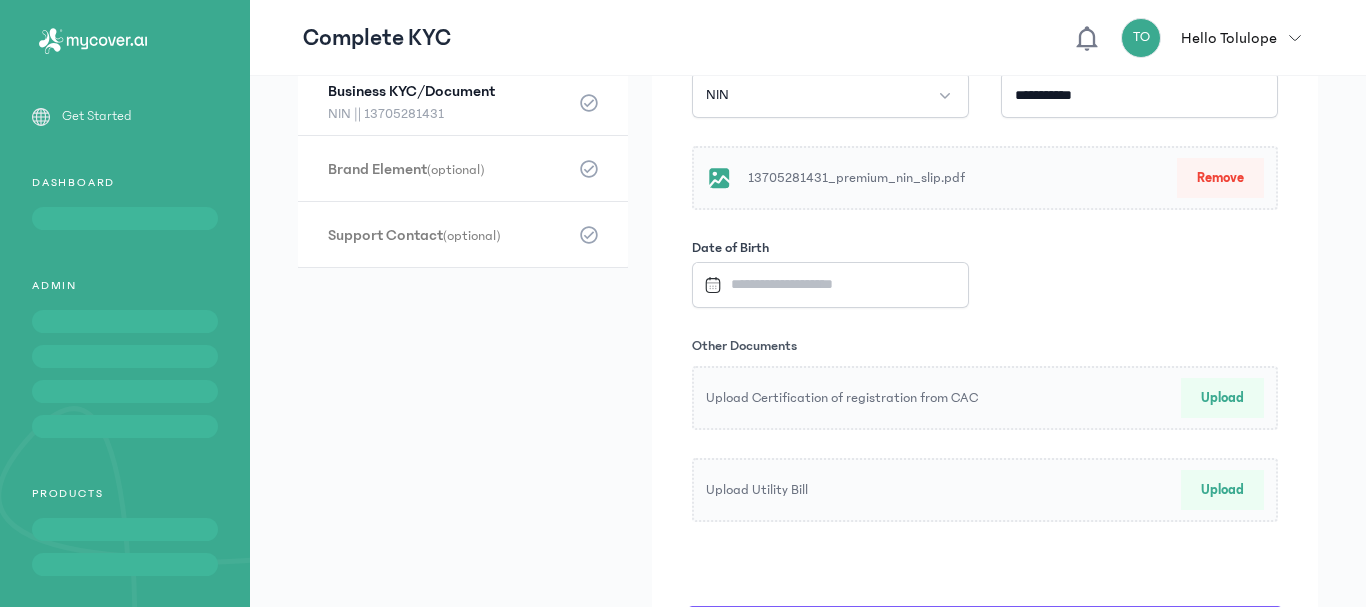 scroll, scrollTop: 323, scrollLeft: 0, axis: vertical 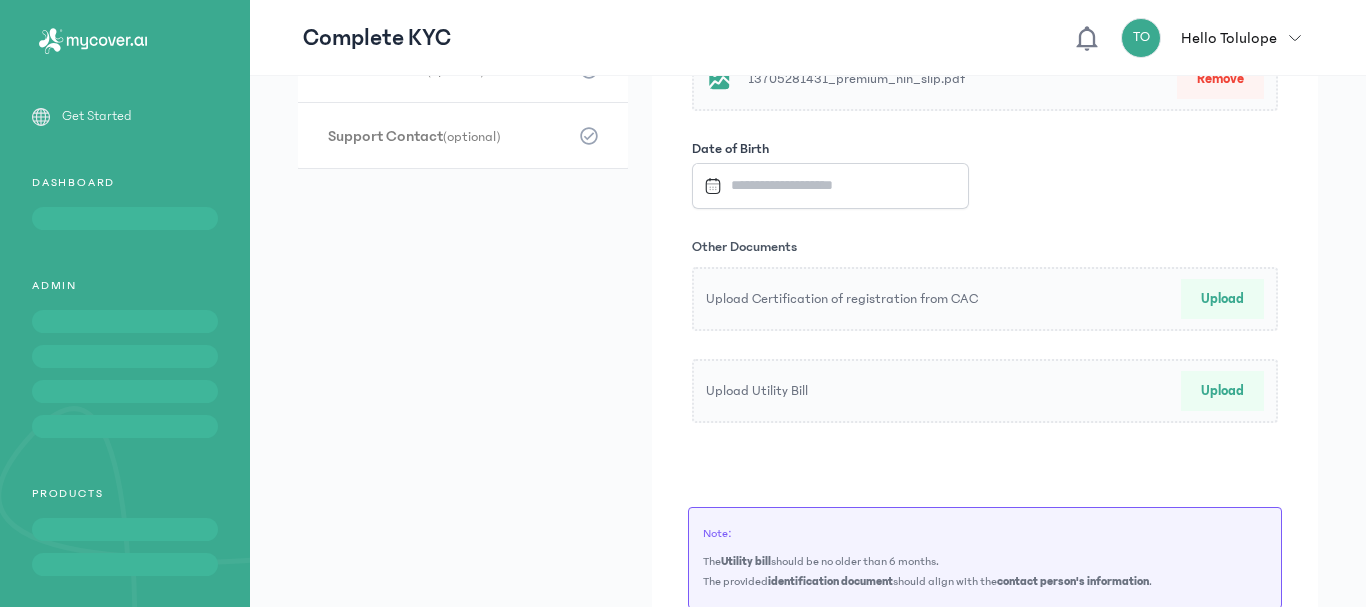 click 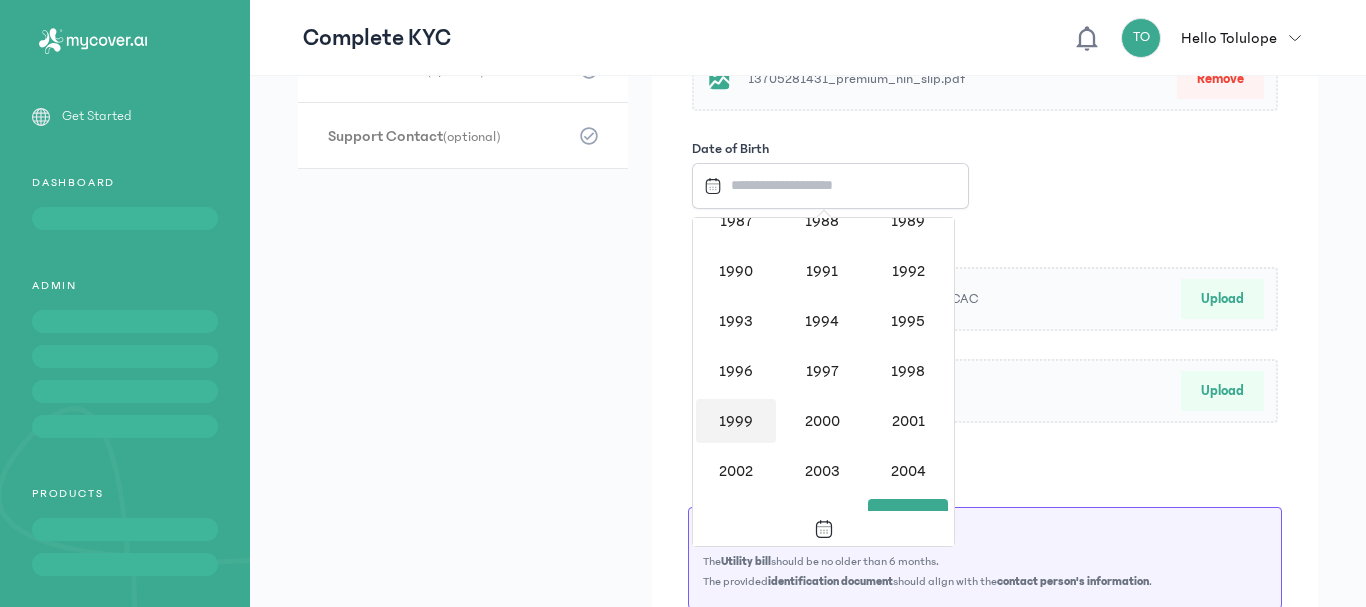 scroll, scrollTop: 1462, scrollLeft: 0, axis: vertical 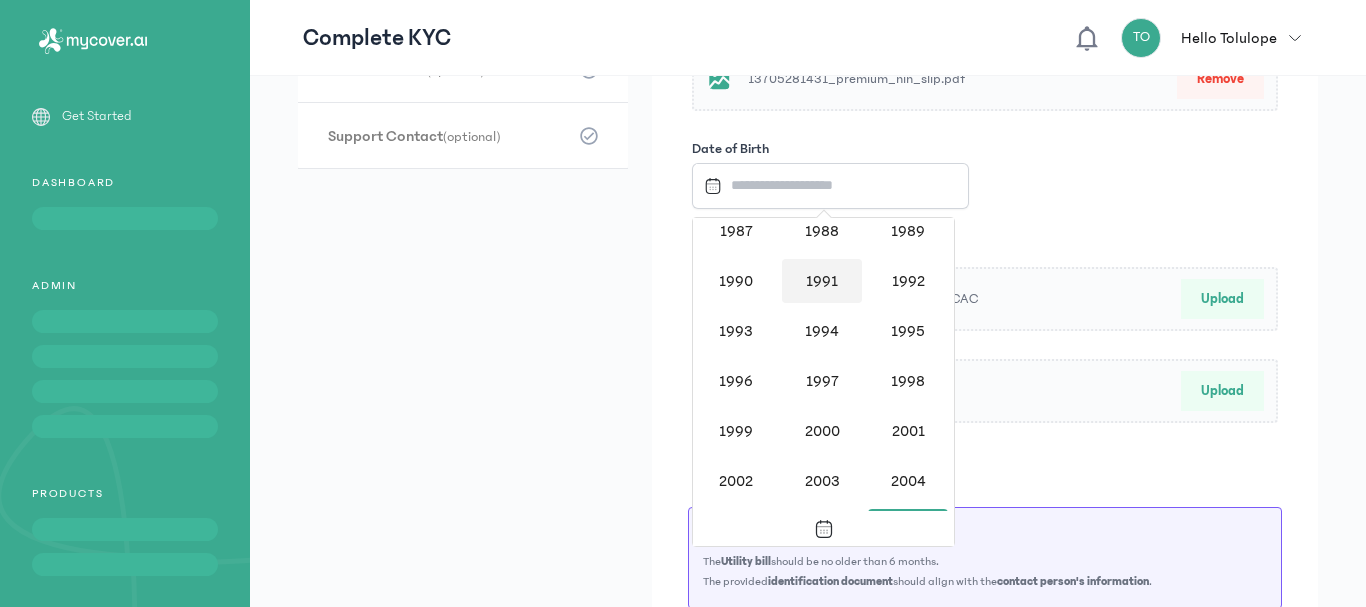 click on "1991" at bounding box center (822, 281) 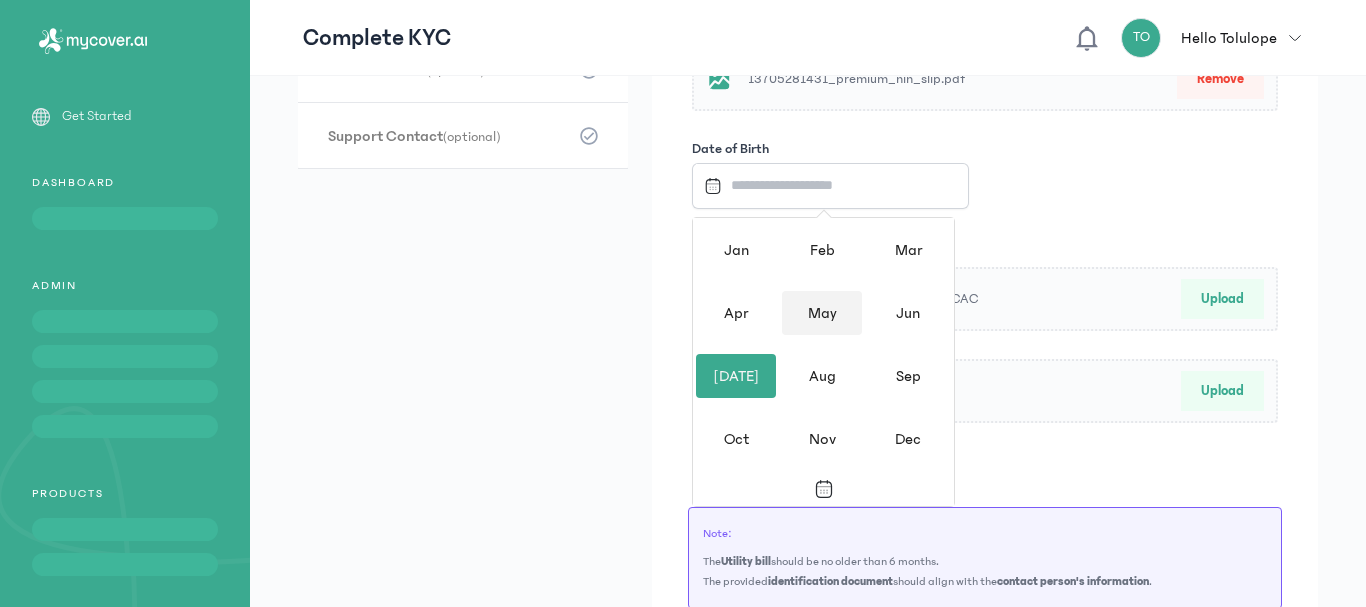 click on "May" at bounding box center (822, 313) 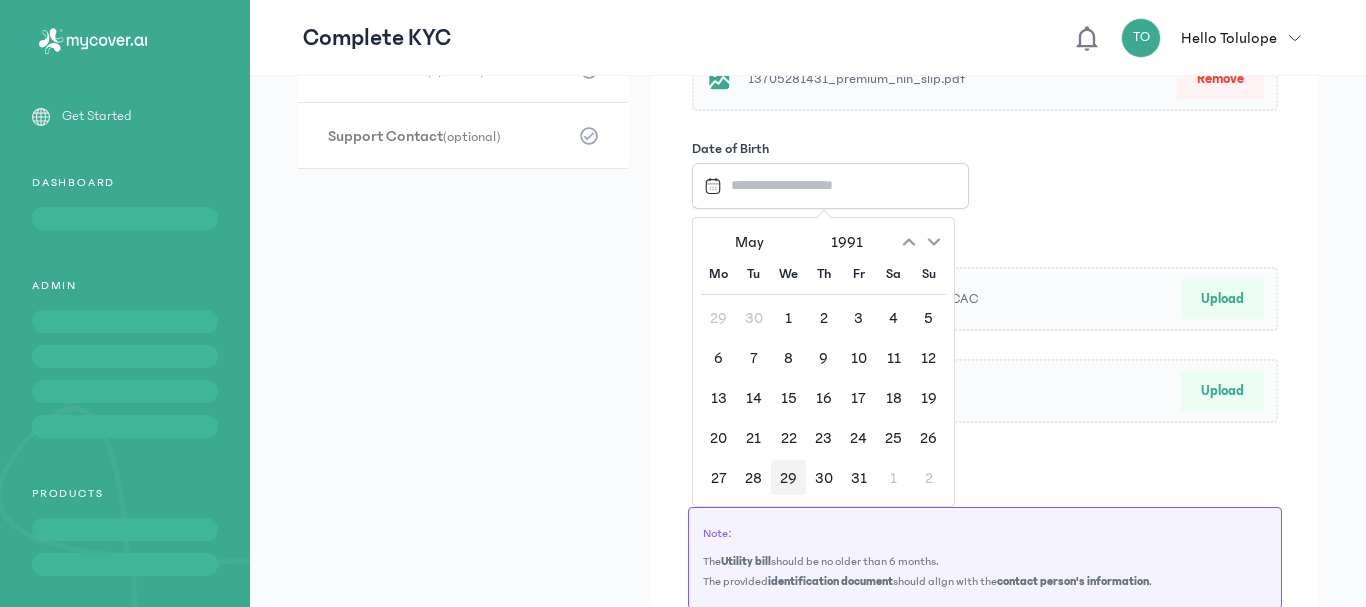 click on "29" at bounding box center [788, 477] 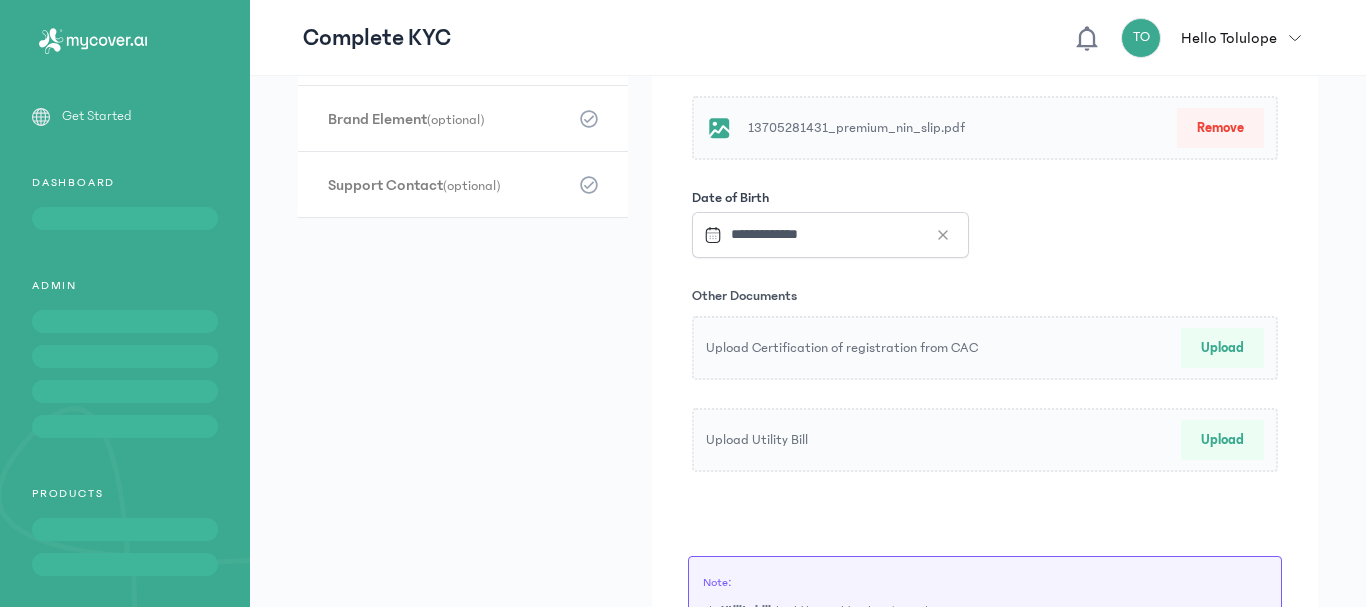 scroll, scrollTop: 317, scrollLeft: 0, axis: vertical 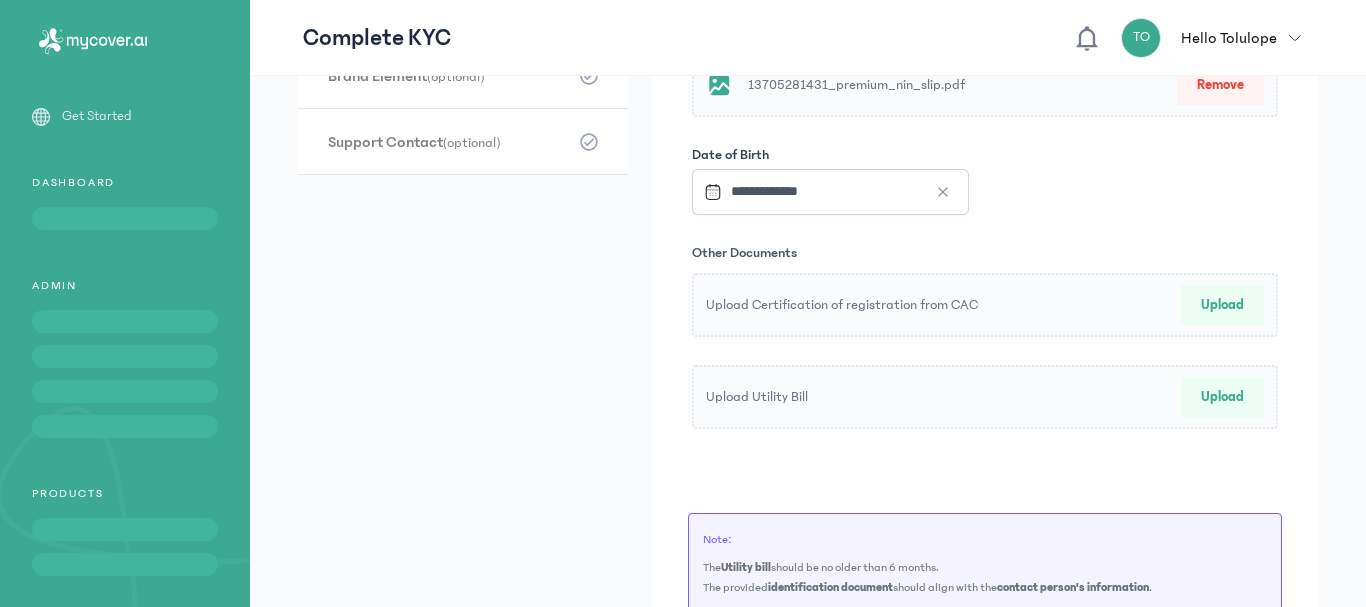click on "Upload" at bounding box center [1222, 305] 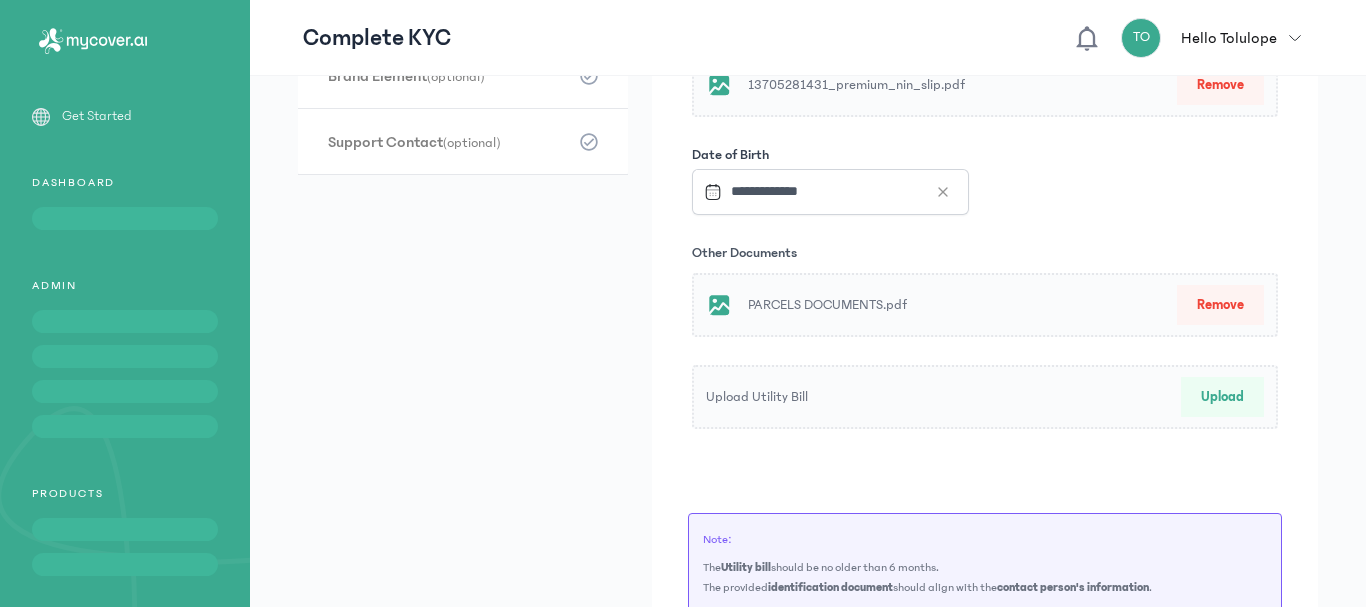 click on "Upload" at bounding box center (1222, 397) 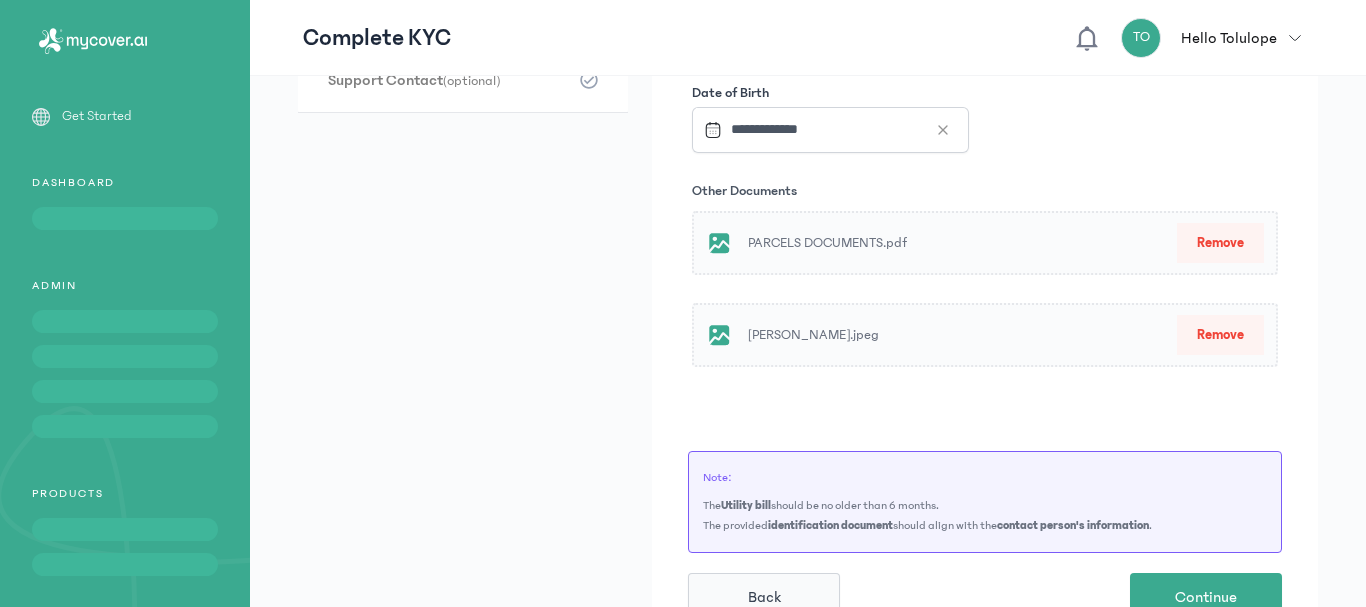 scroll, scrollTop: 417, scrollLeft: 0, axis: vertical 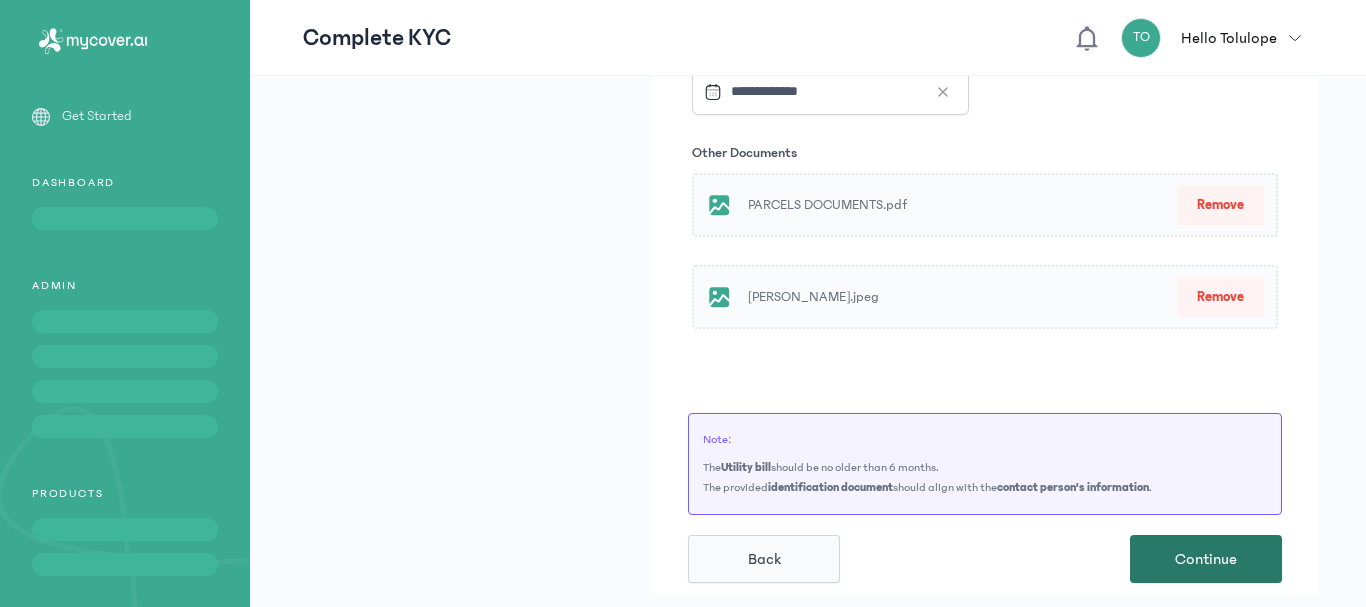 click on "Continue" 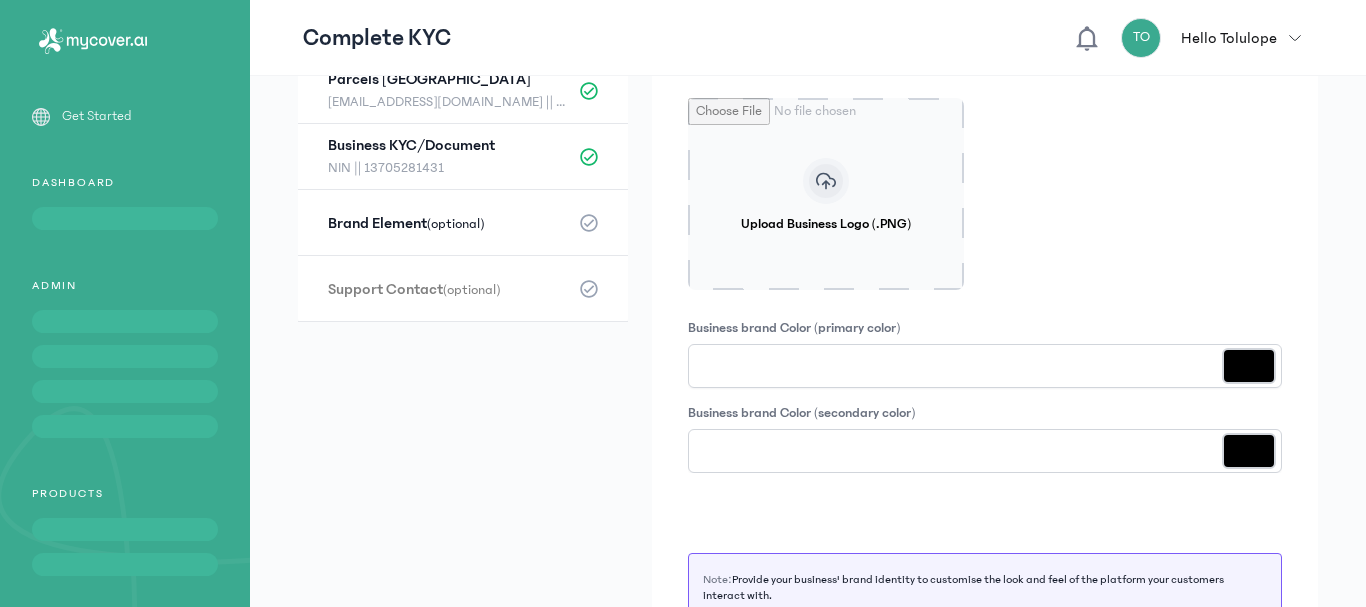 scroll, scrollTop: 165, scrollLeft: 0, axis: vertical 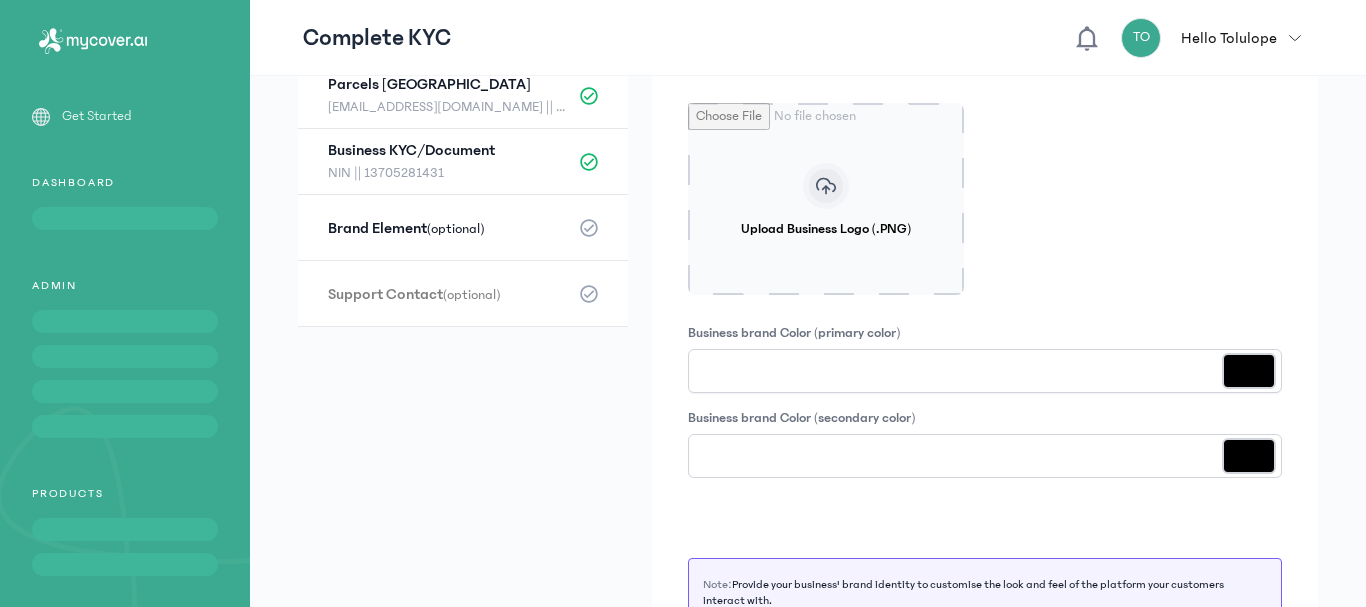 click on "Upload Business Logo (.PNG)" at bounding box center [826, 199] 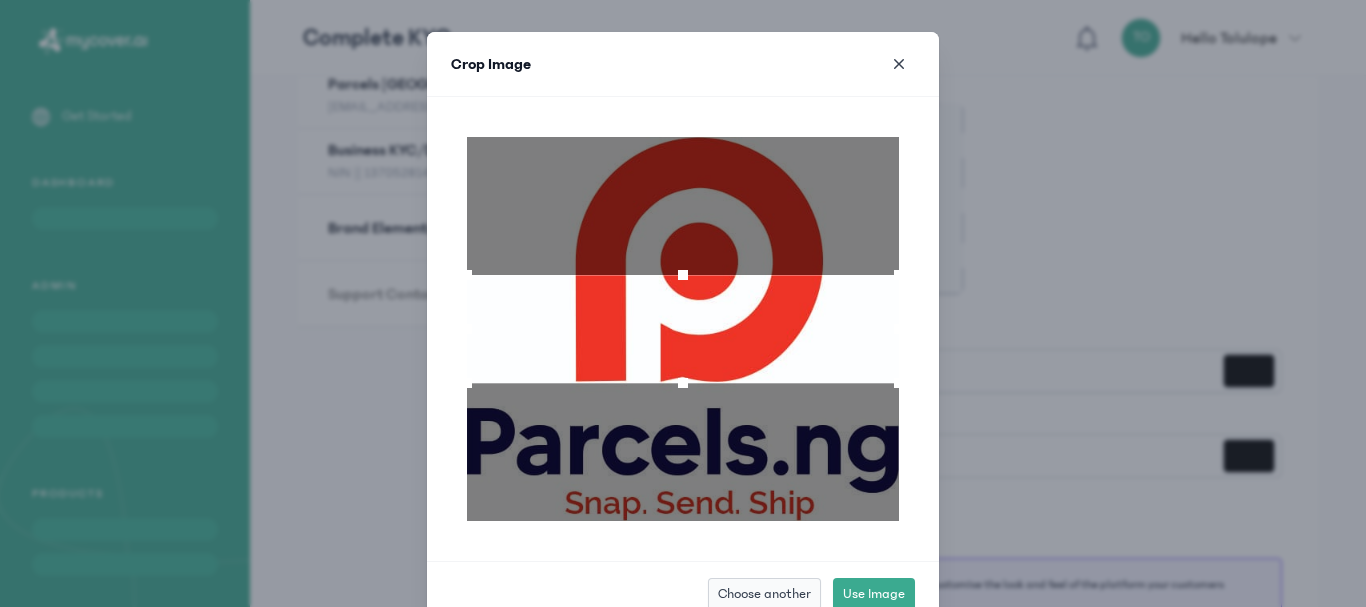 drag, startPoint x: 675, startPoint y: 388, endPoint x: 703, endPoint y: 533, distance: 147.67871 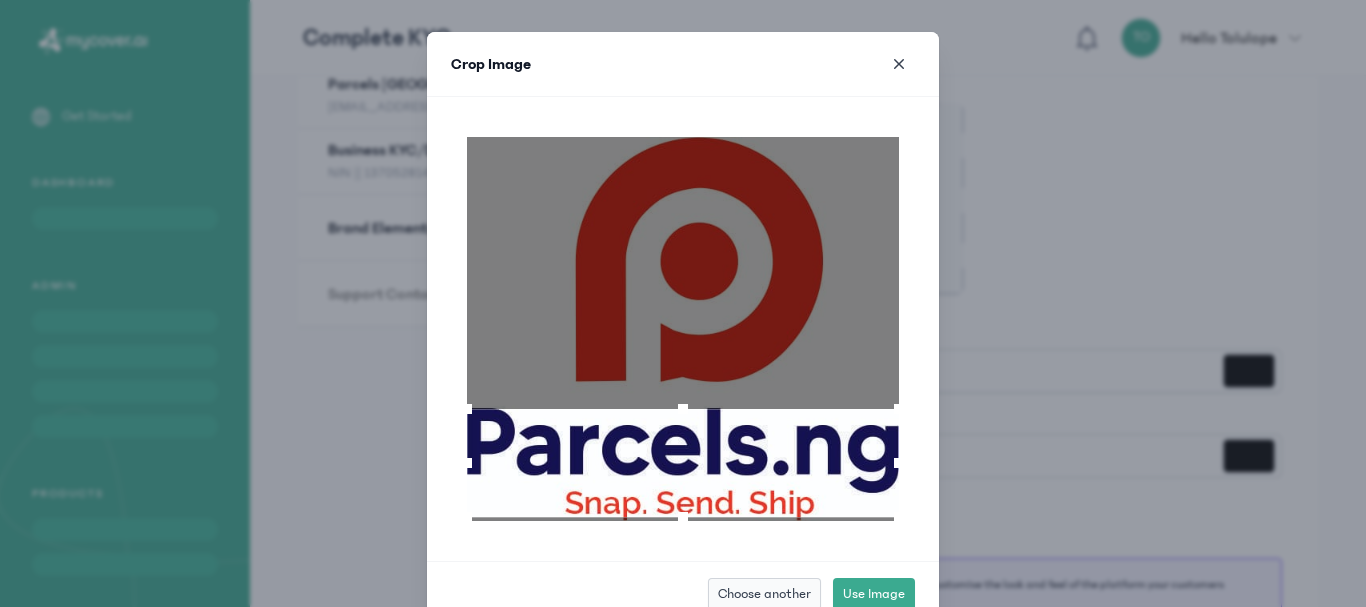drag, startPoint x: 666, startPoint y: 345, endPoint x: 726, endPoint y: 479, distance: 146.81961 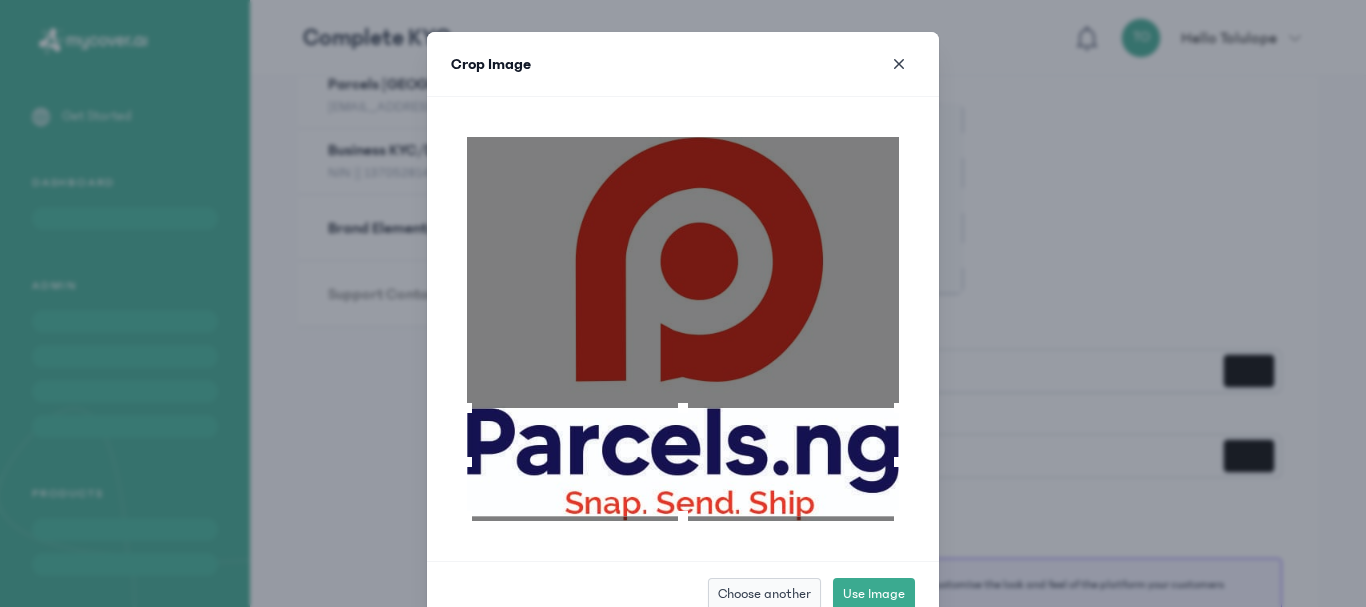 click at bounding box center (683, 462) 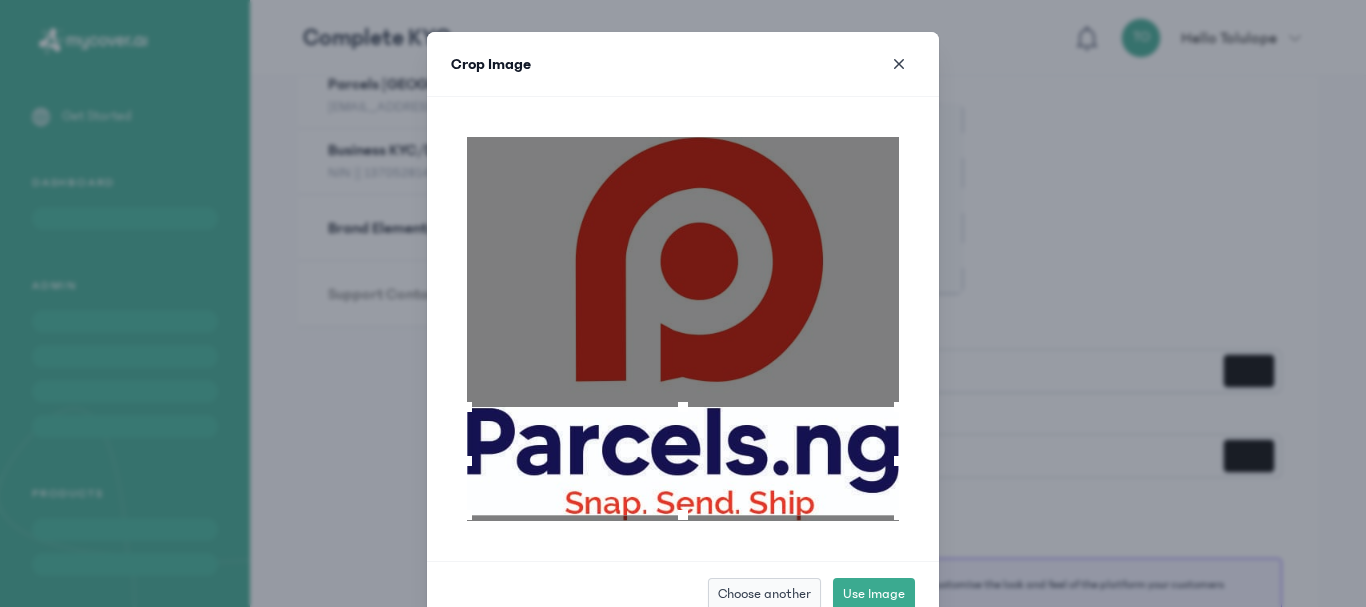 click at bounding box center [683, 461] 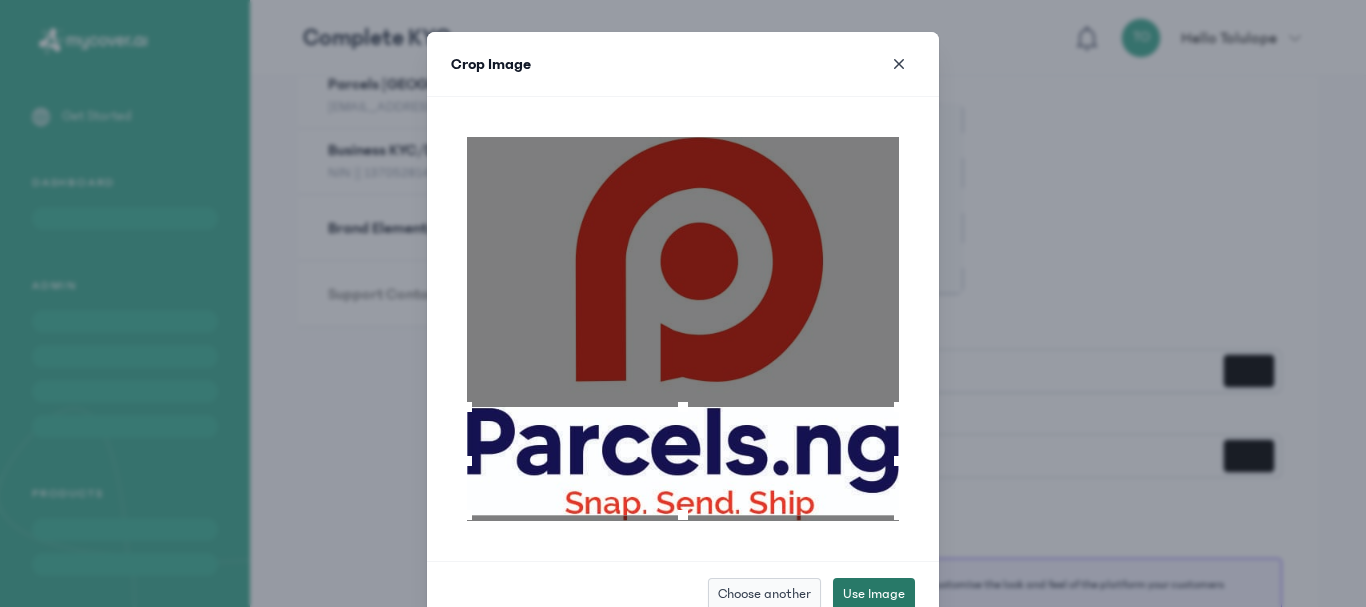 click on "Use Image" 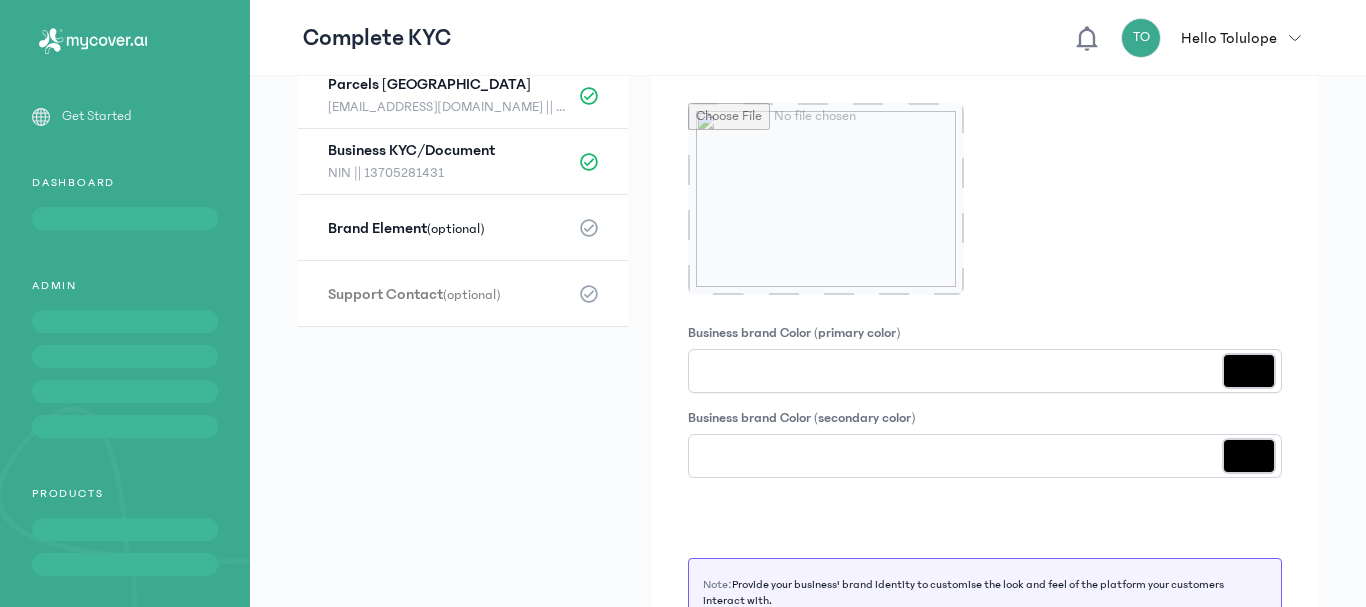 click on "*******" at bounding box center [1249, 371] 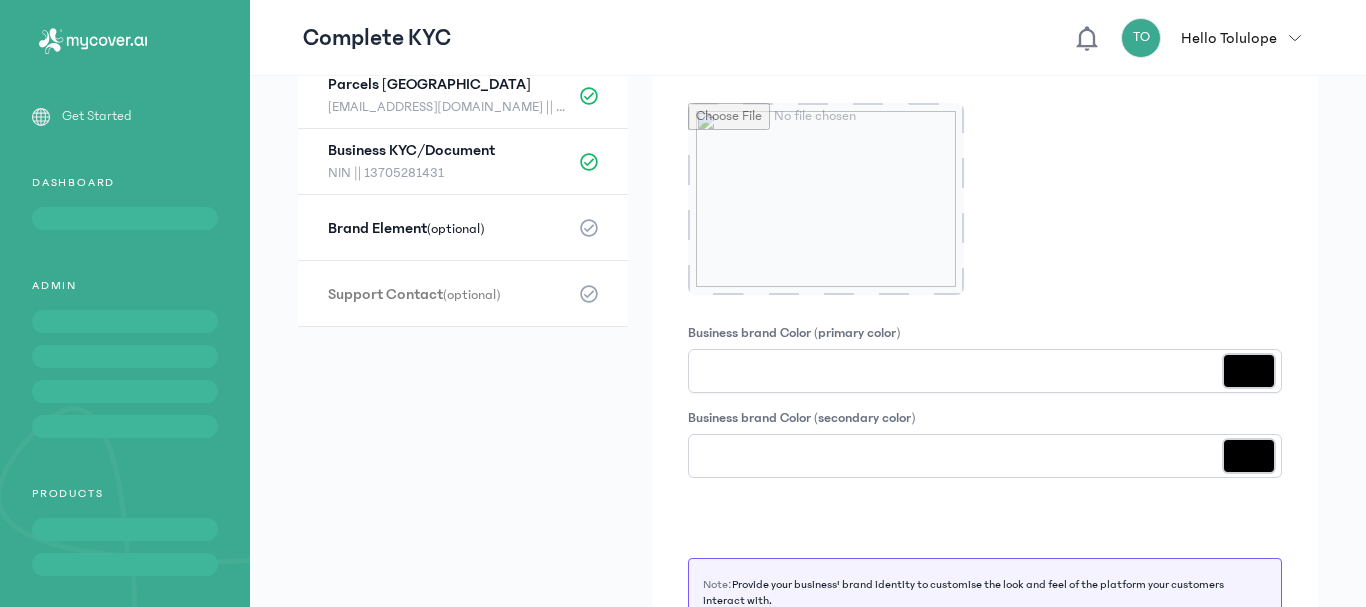 click on "*******" at bounding box center [1249, 371] 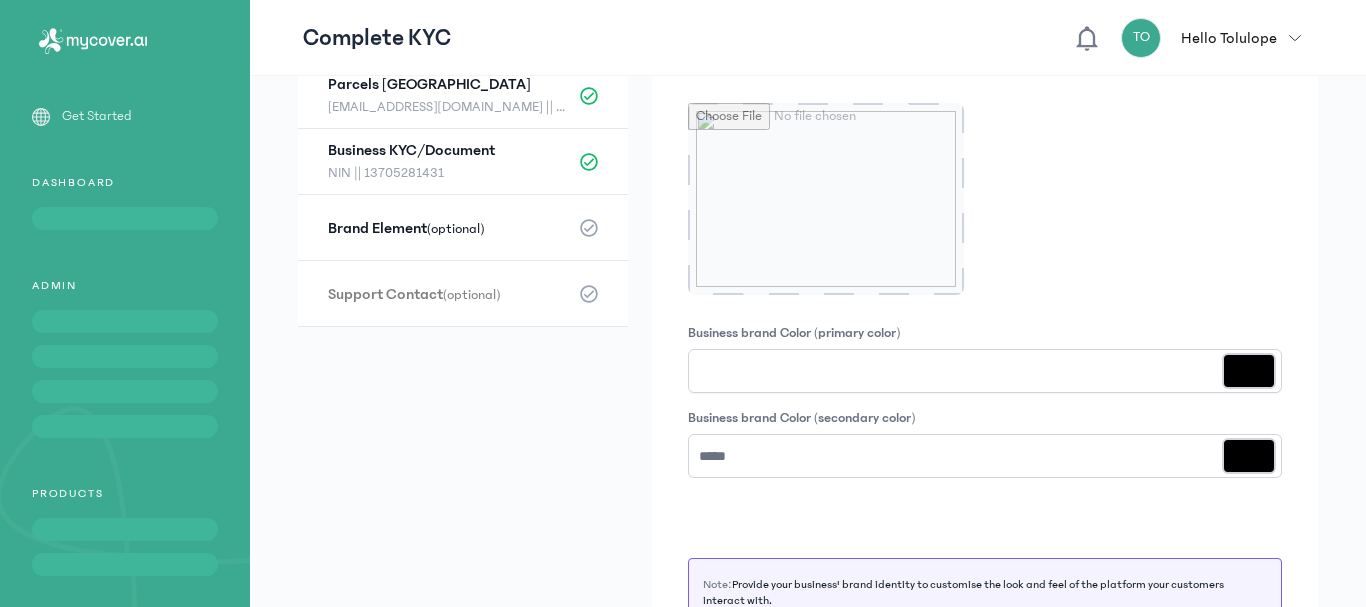 drag, startPoint x: 799, startPoint y: 459, endPoint x: 614, endPoint y: 447, distance: 185.38878 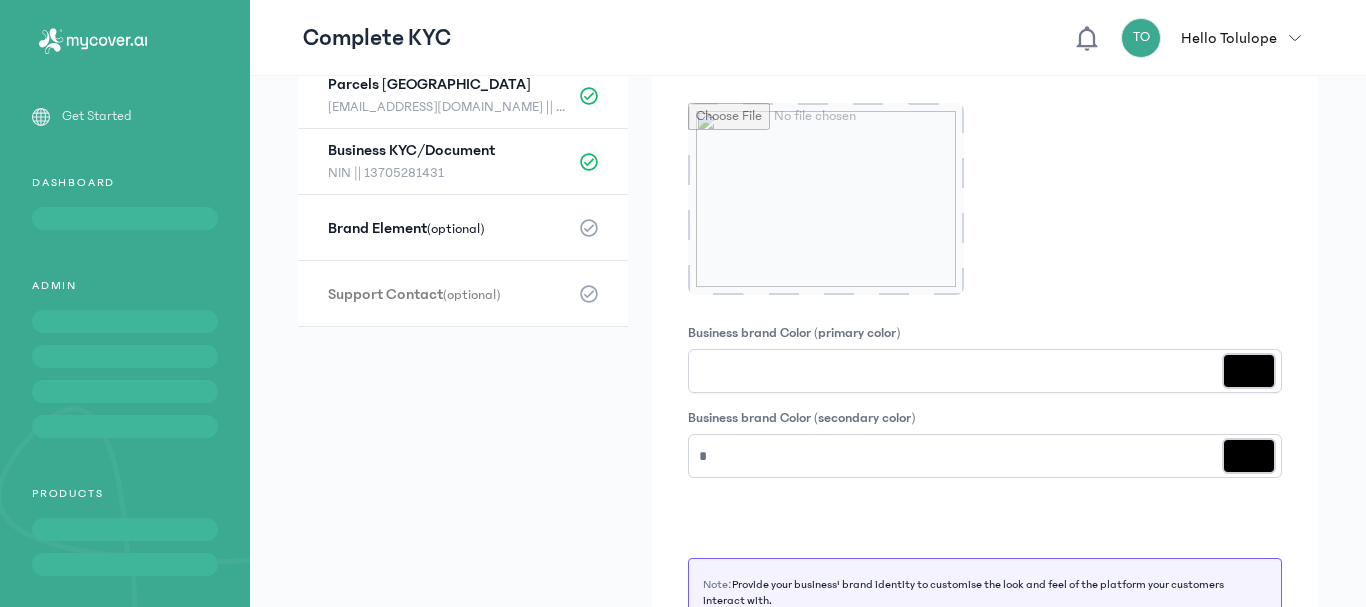 paste on "******" 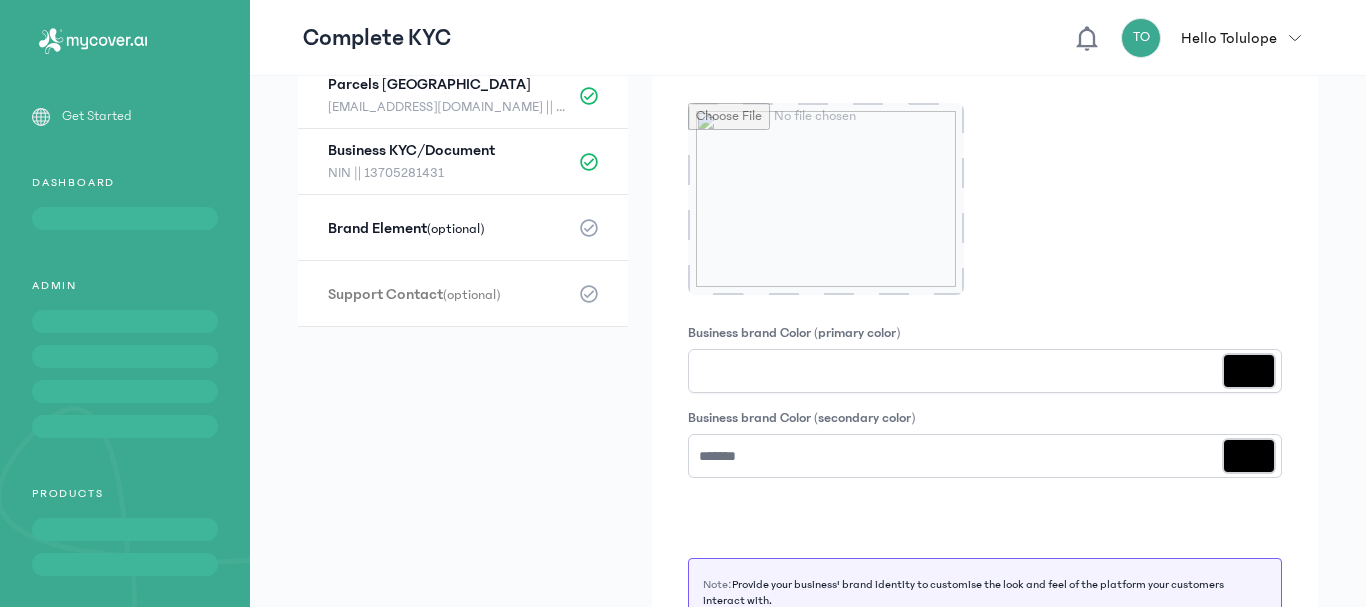 type on "*******" 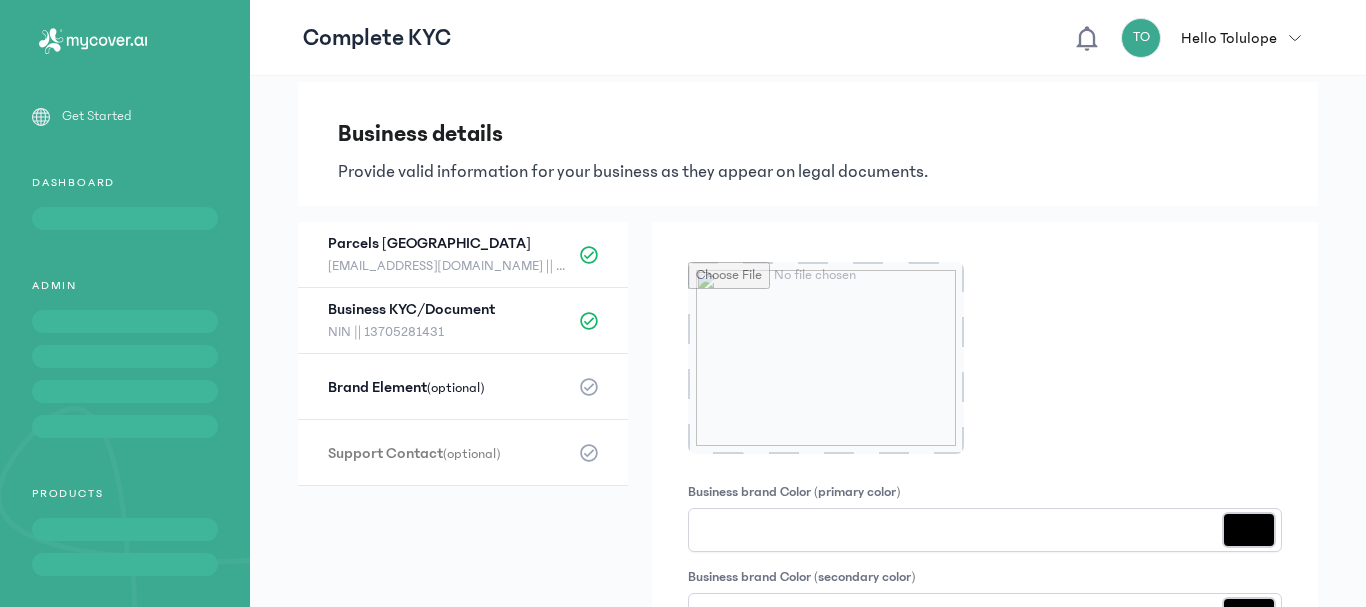 scroll, scrollTop: 278, scrollLeft: 0, axis: vertical 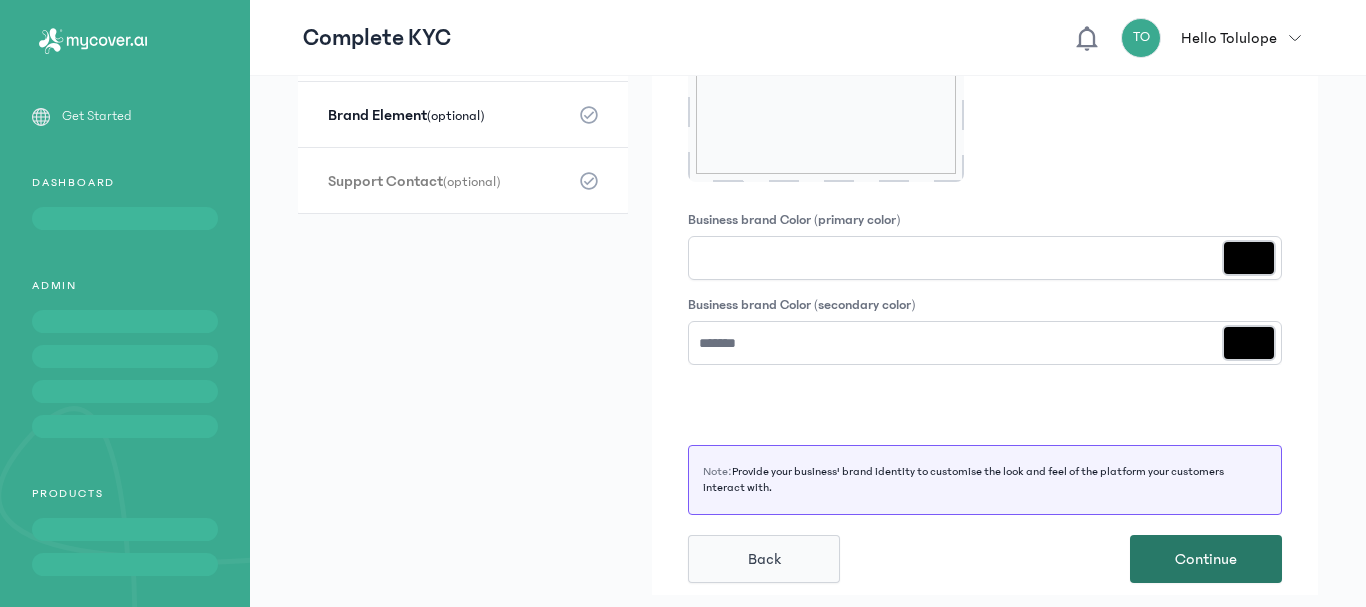 click on "Continue" 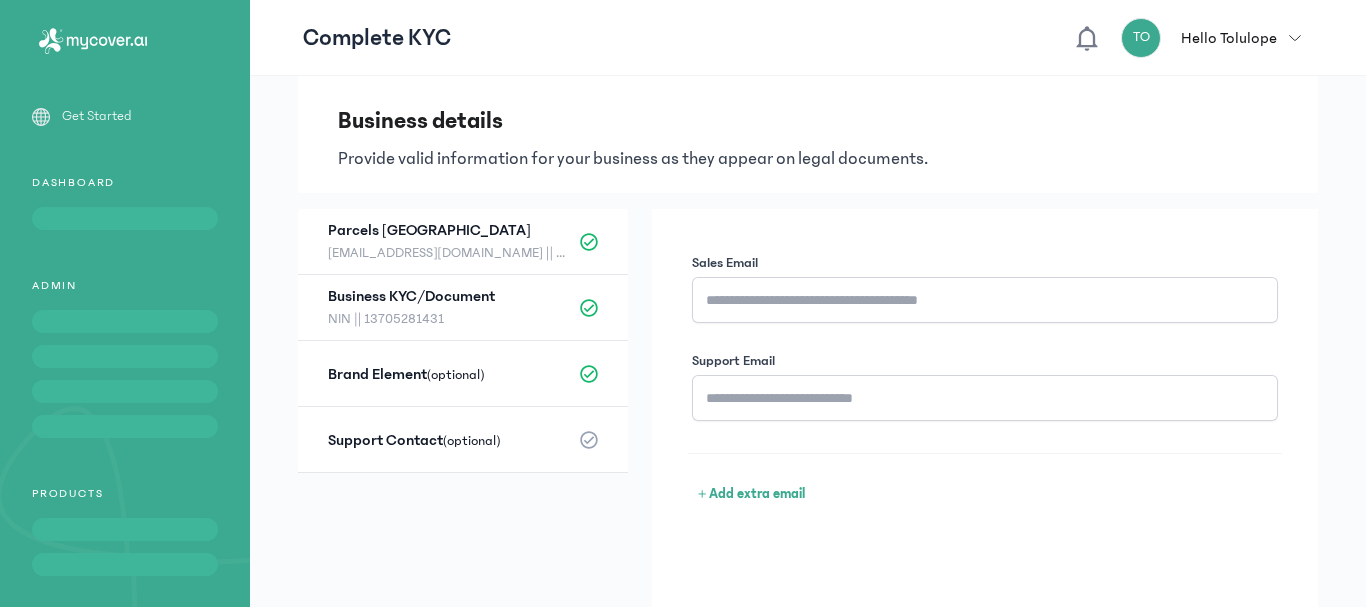 scroll, scrollTop: 22, scrollLeft: 0, axis: vertical 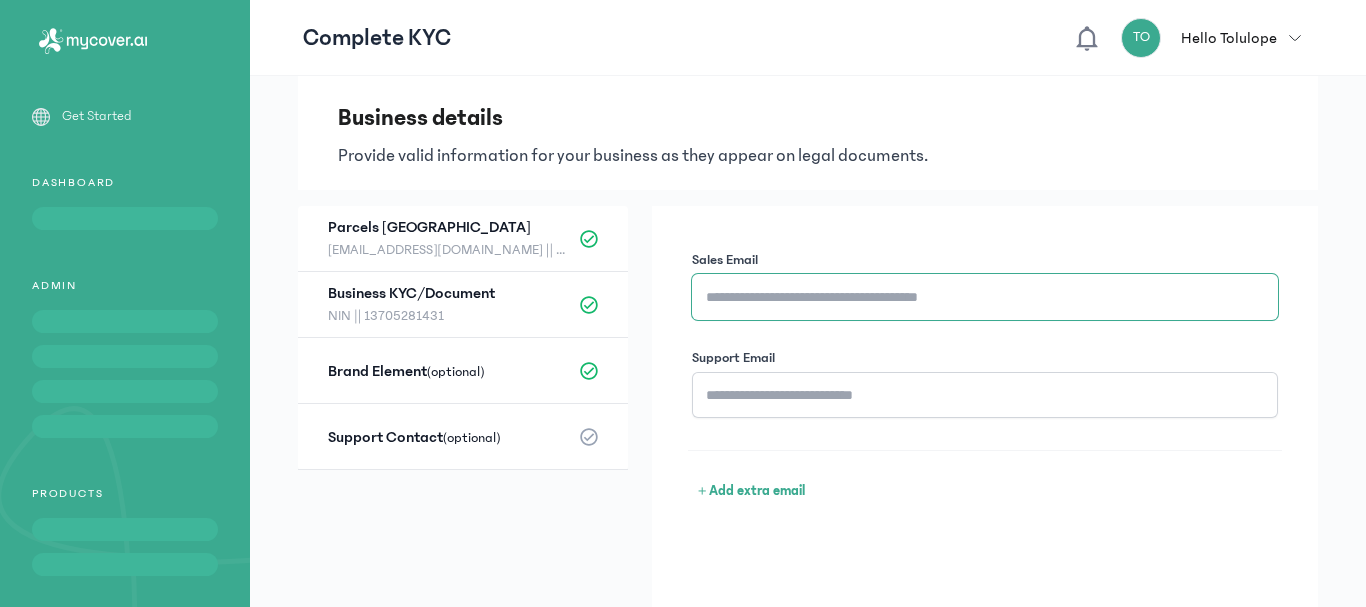 click on "Sales Email" at bounding box center (985, 297) 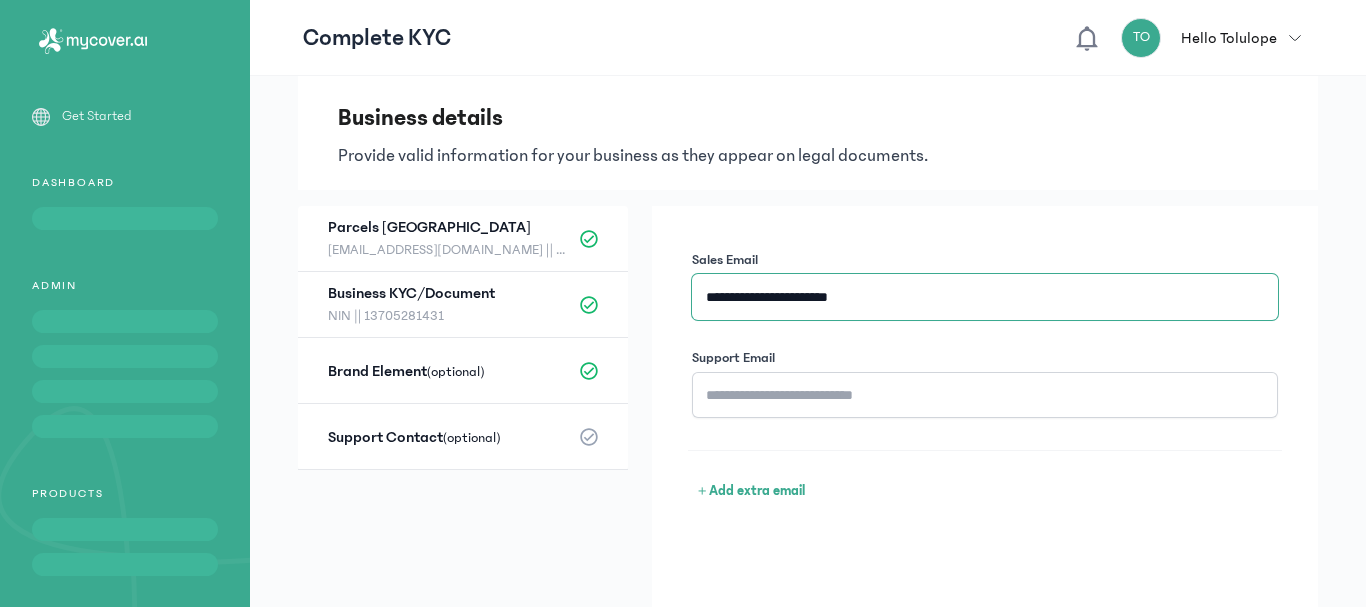 type on "**********" 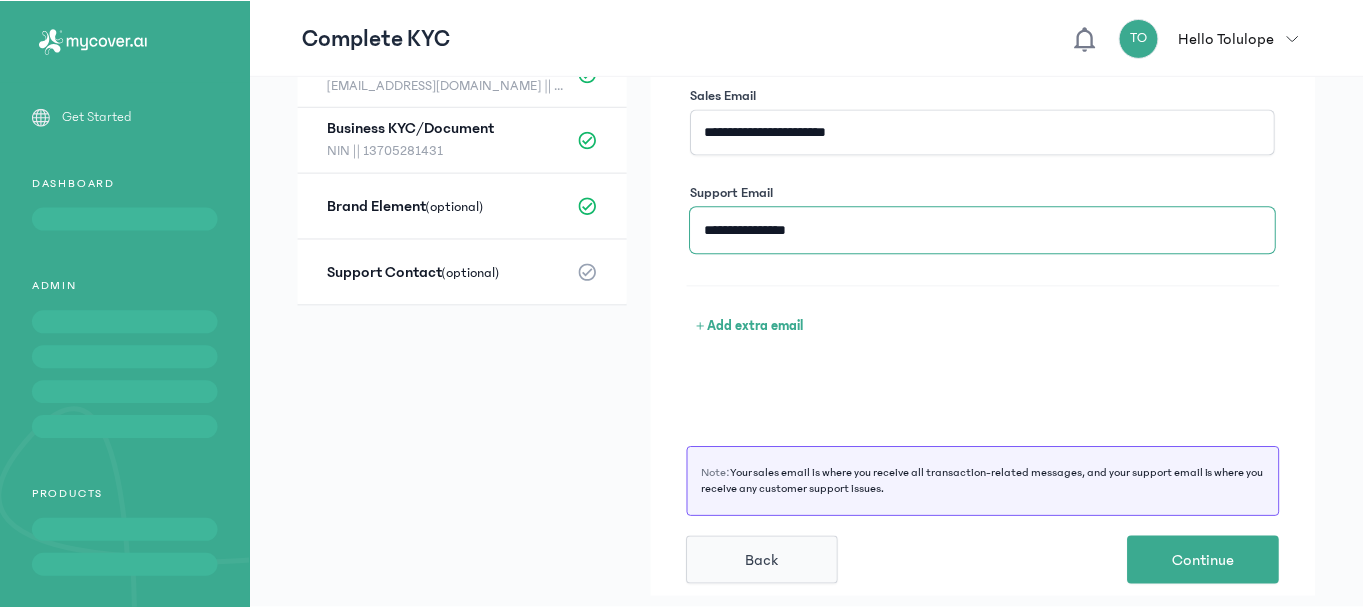 scroll, scrollTop: 188, scrollLeft: 0, axis: vertical 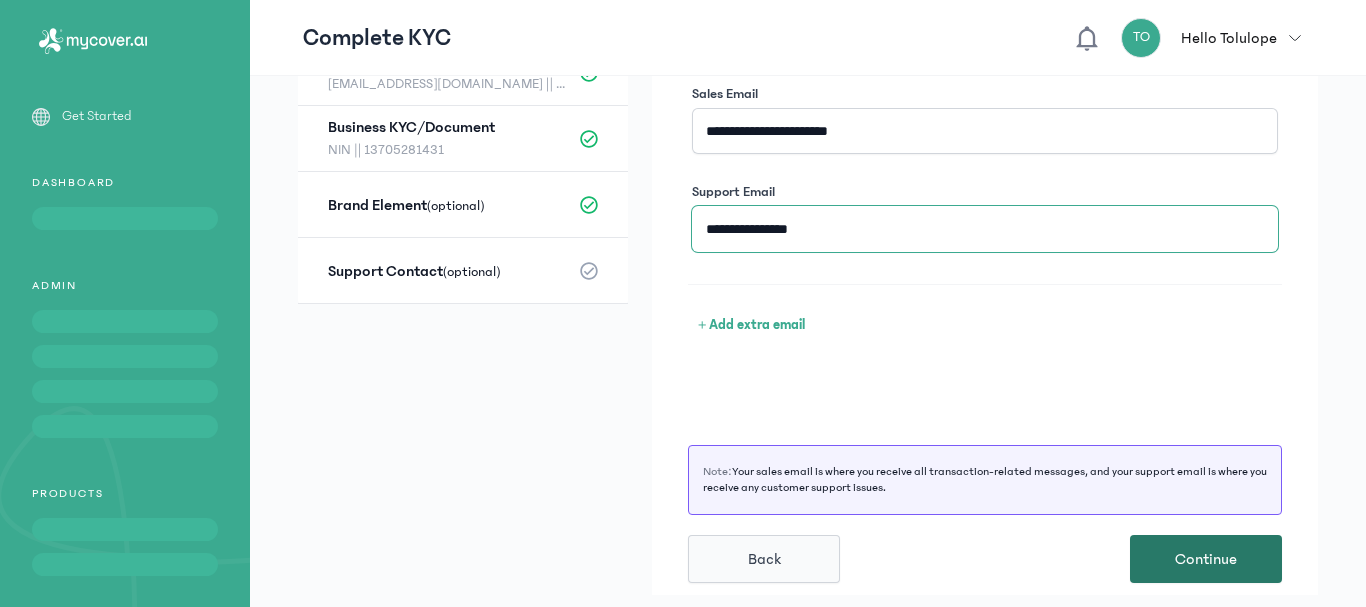 type on "**********" 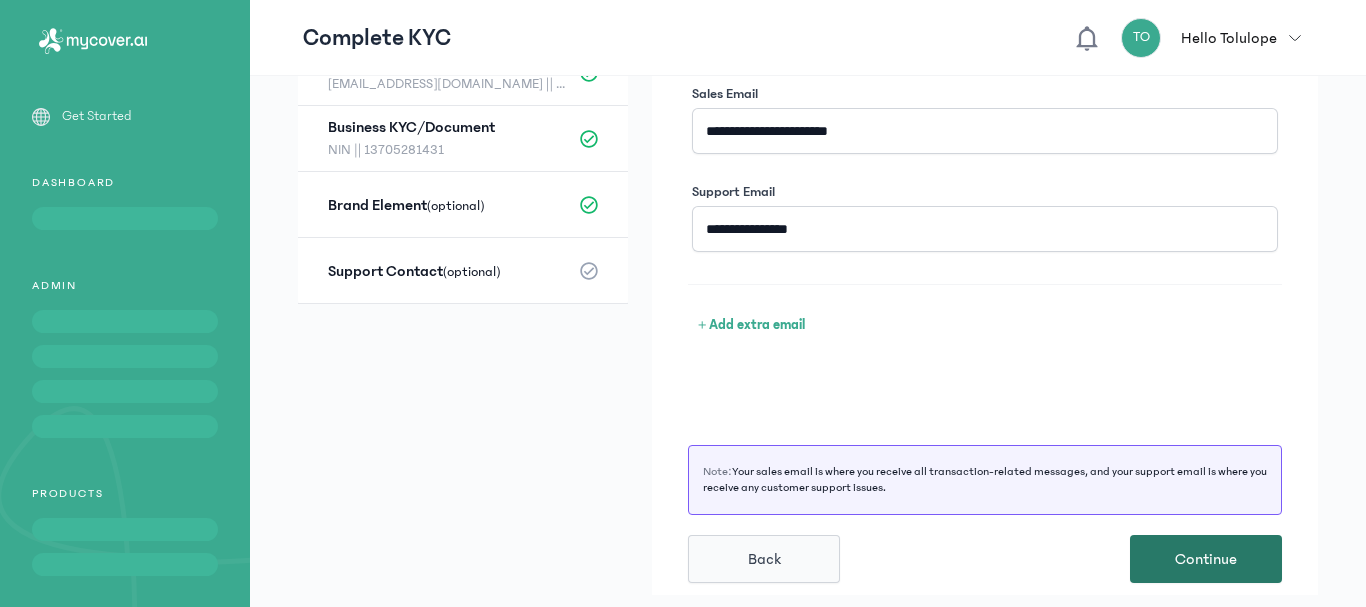 click on "Continue" 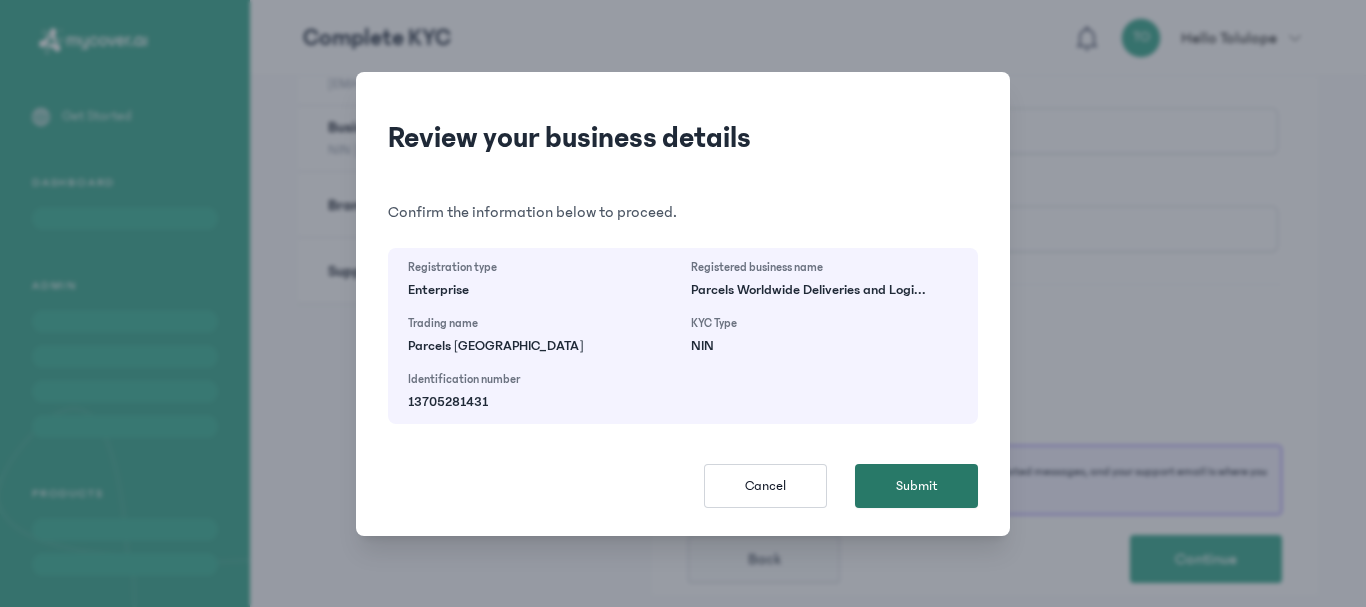 click on "Submit" at bounding box center [916, 486] 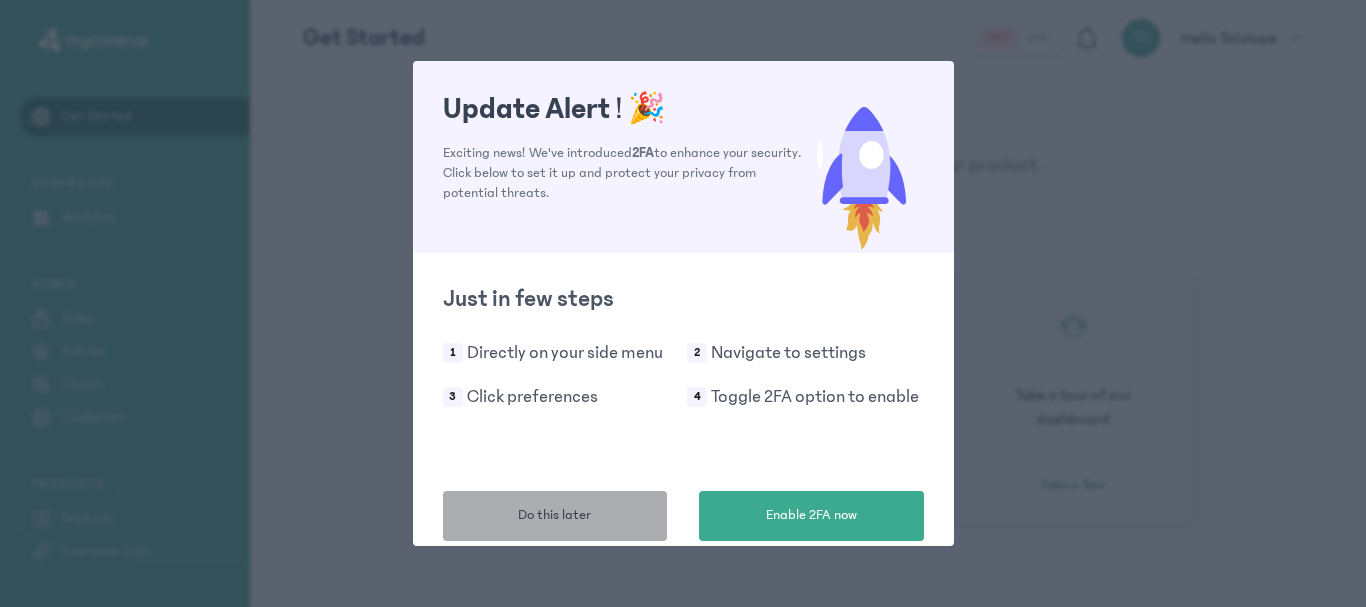 click on "Do this later" at bounding box center [554, 515] 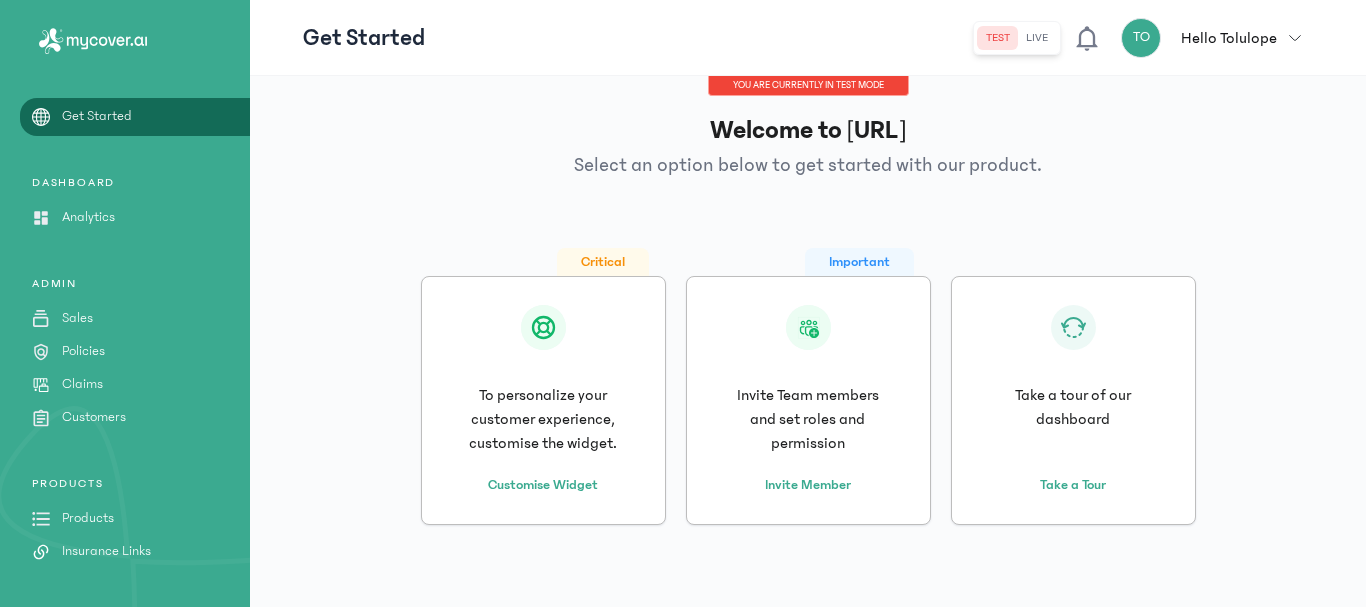 click on "live" 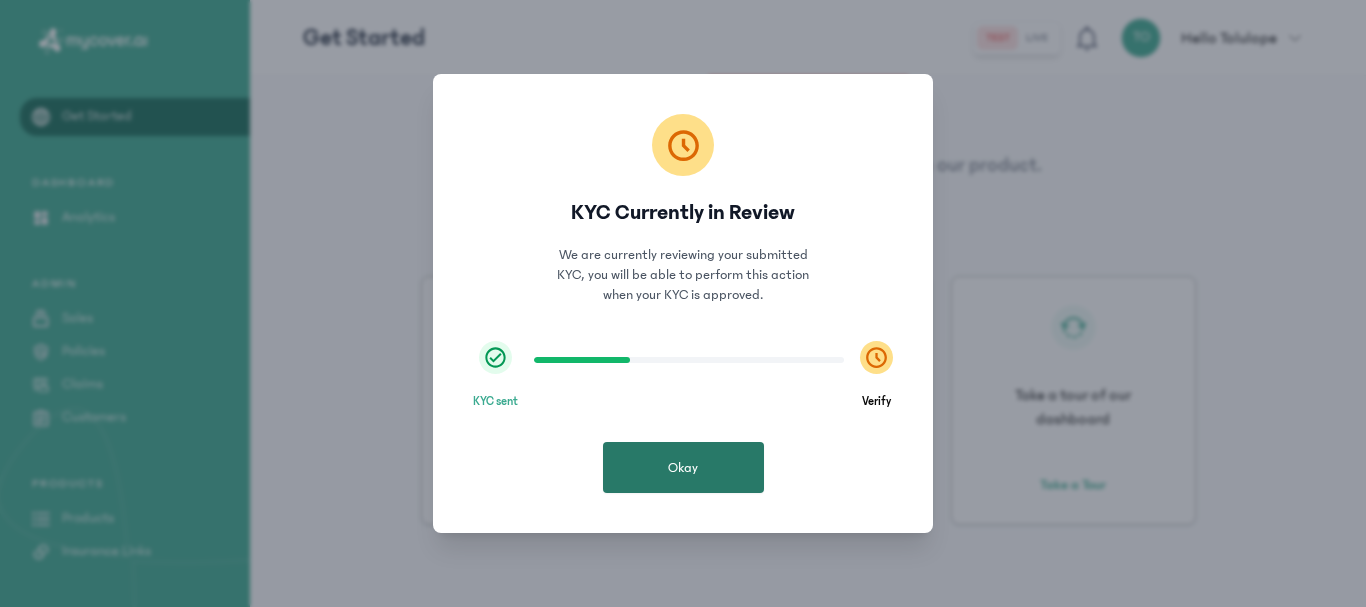 click on "Okay" at bounding box center [683, 467] 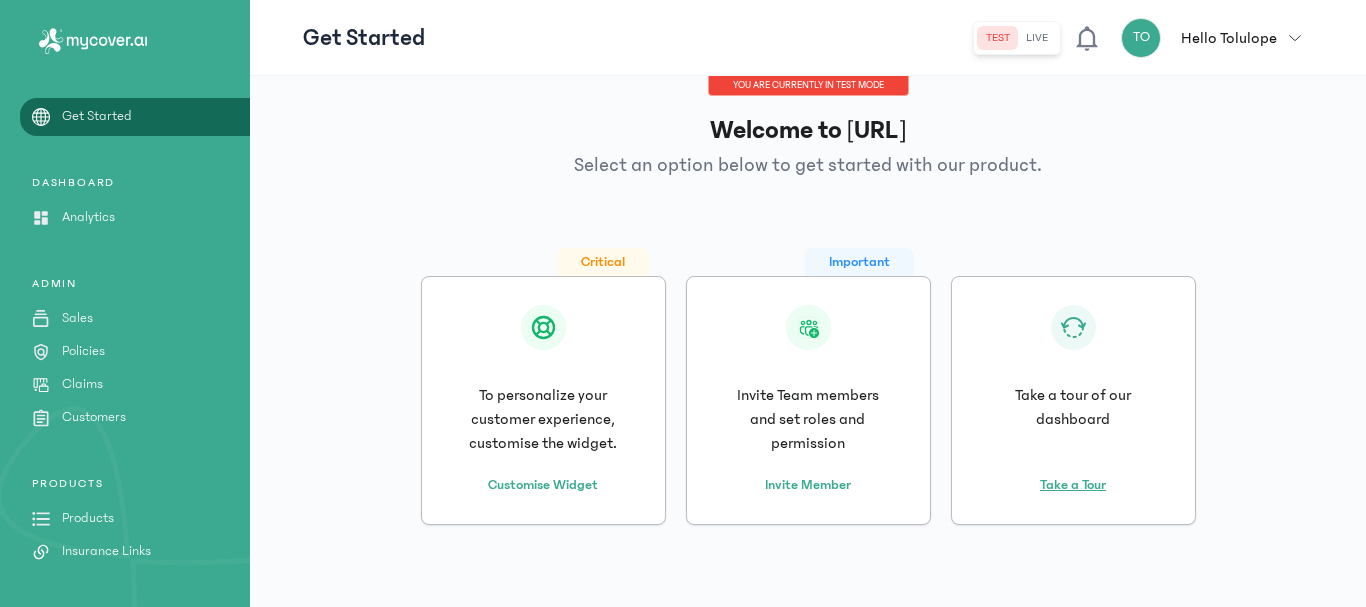 click on "Take a Tour" at bounding box center [1073, 473] 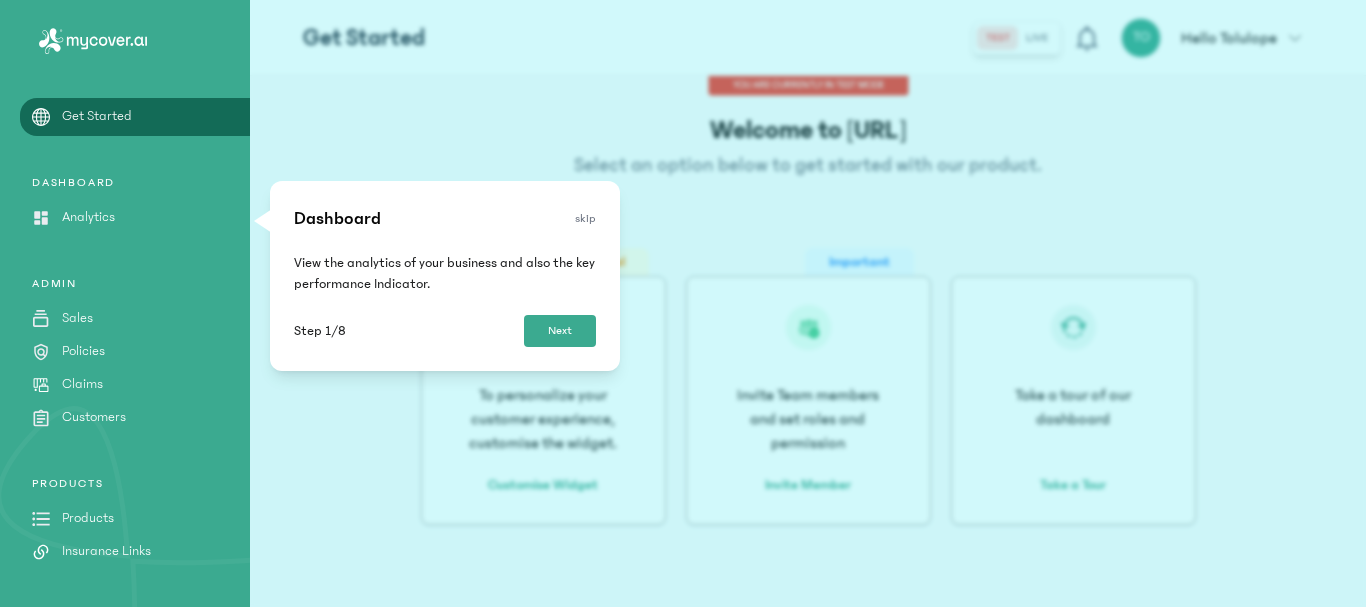 click on "Next" at bounding box center (560, 331) 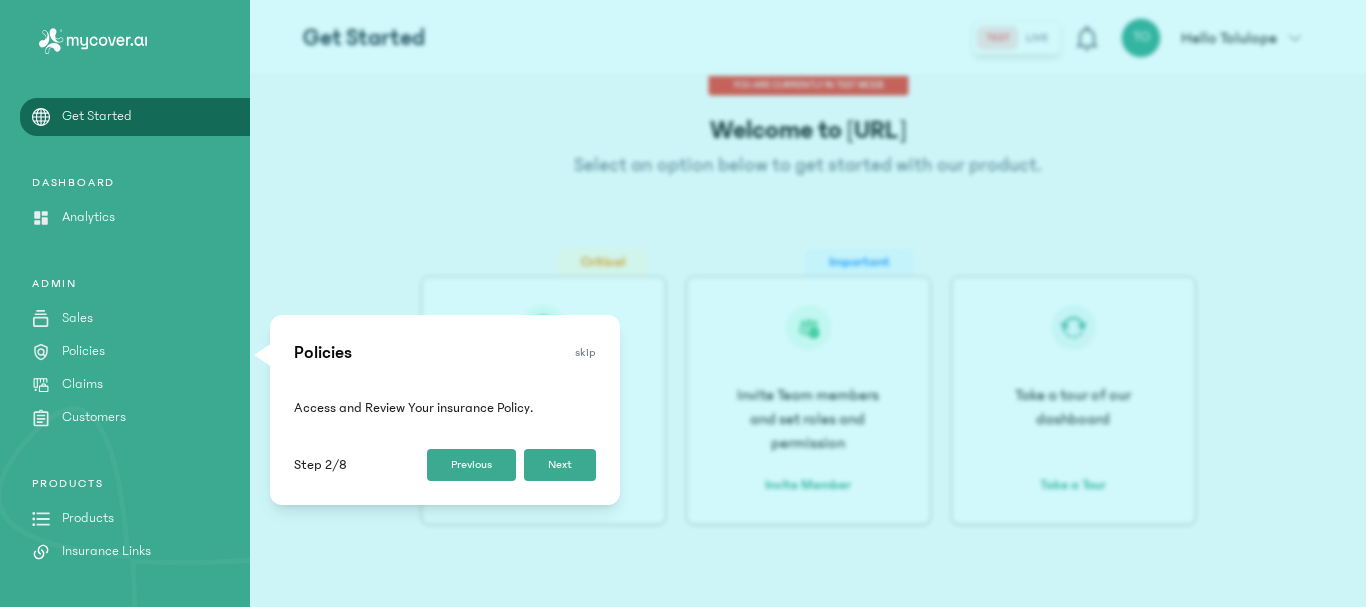 click on "Next" at bounding box center [560, 465] 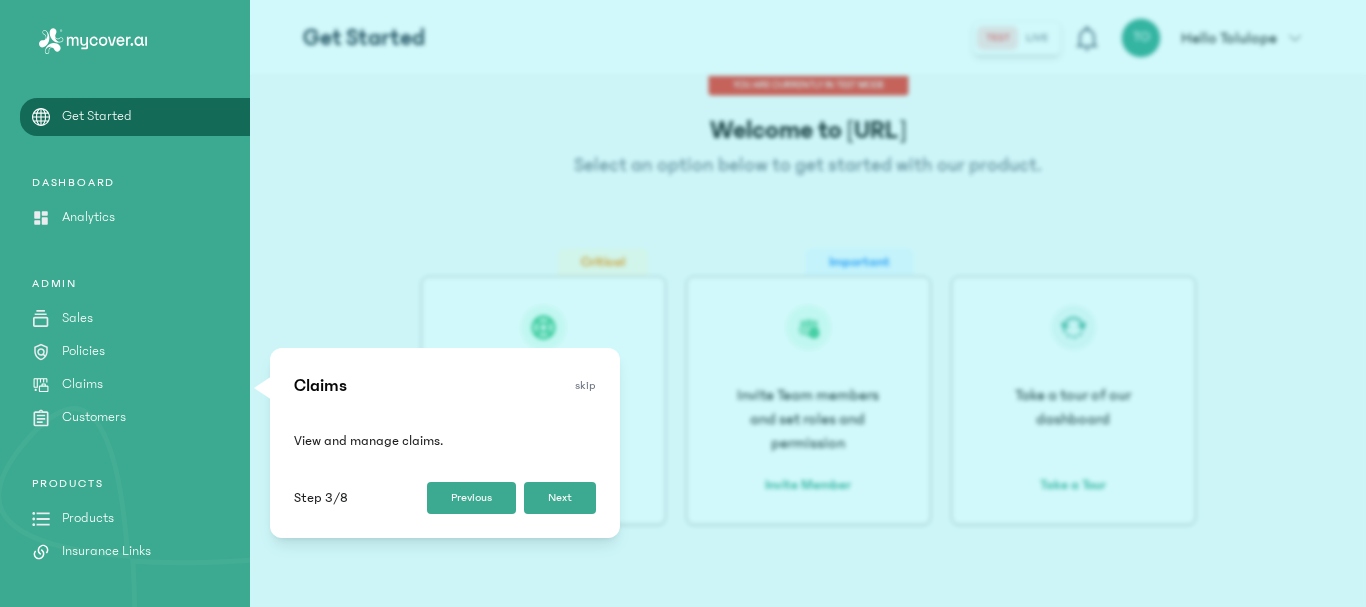 click on "View and manage claims." at bounding box center (445, 441) 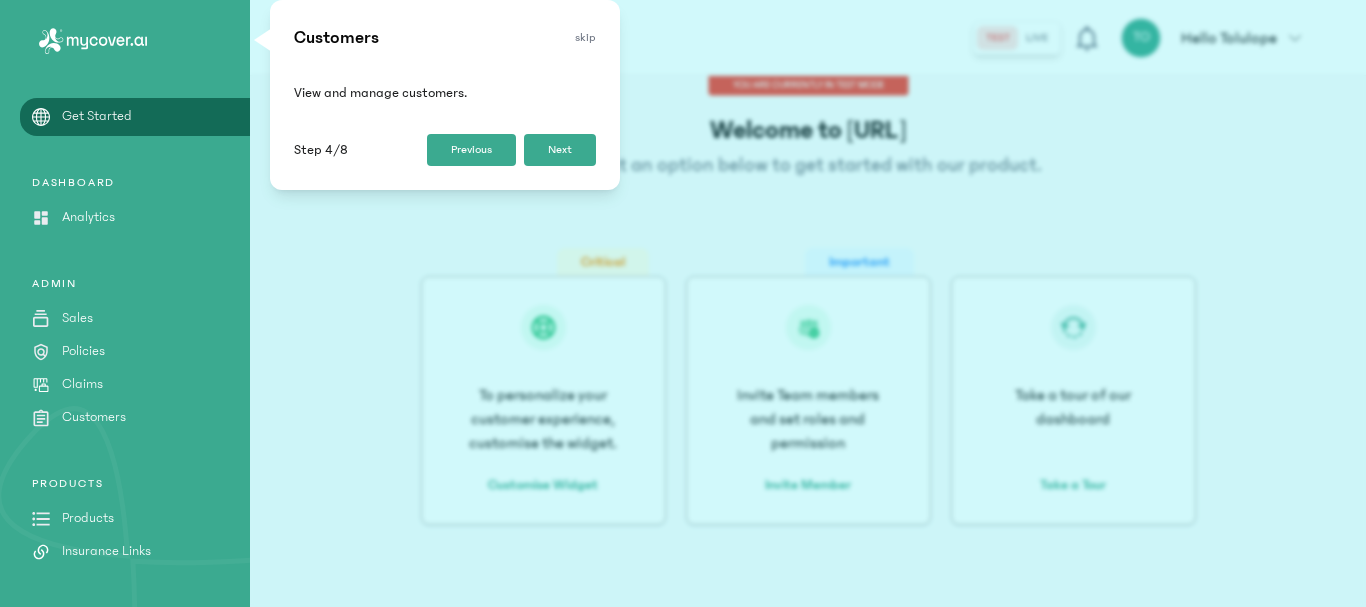 click on "Next" at bounding box center [560, 150] 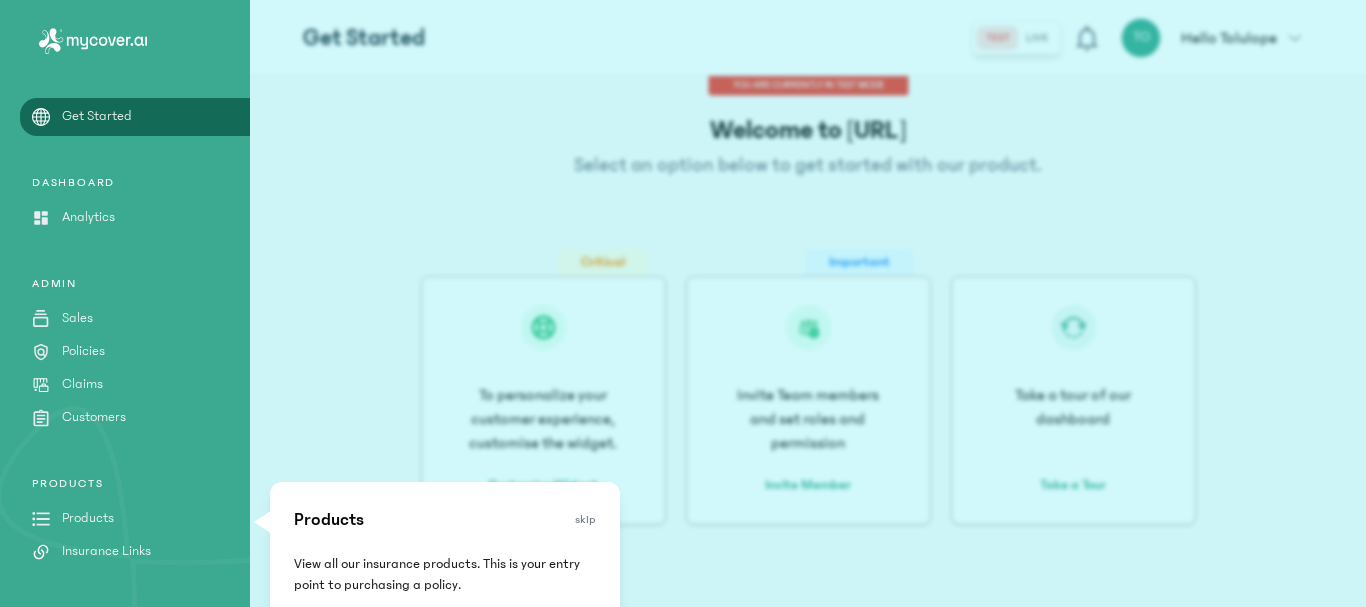 drag, startPoint x: 463, startPoint y: 493, endPoint x: 461, endPoint y: 407, distance: 86.023254 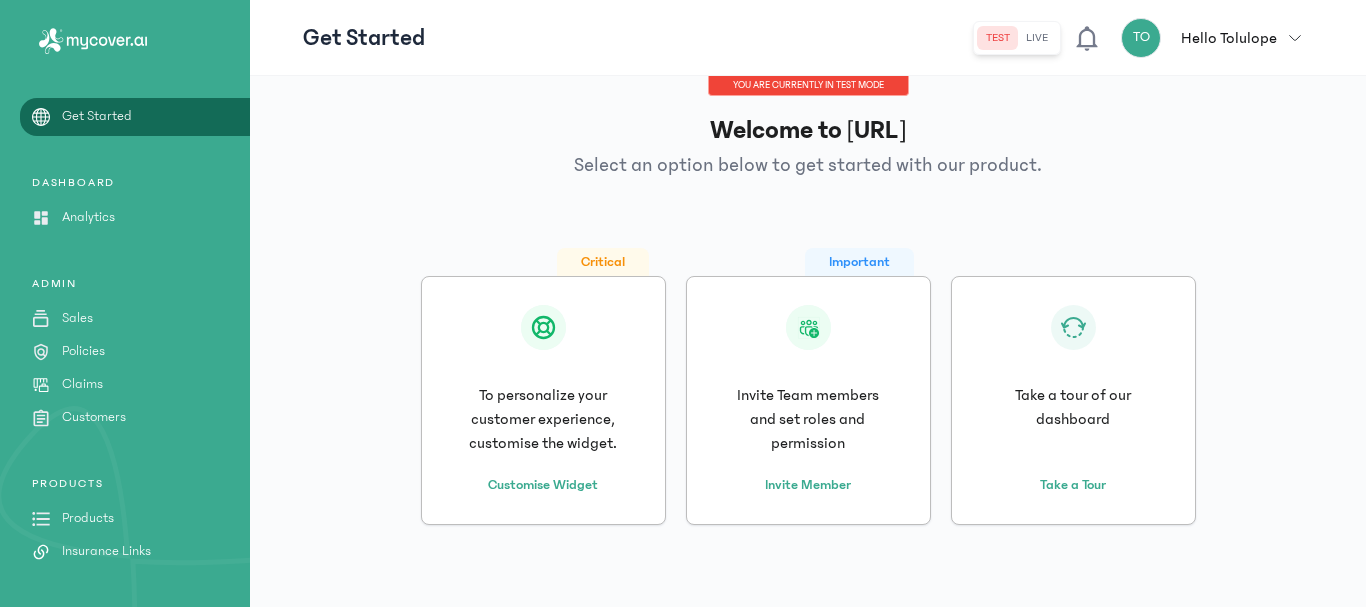 click on "Policies" at bounding box center (83, 351) 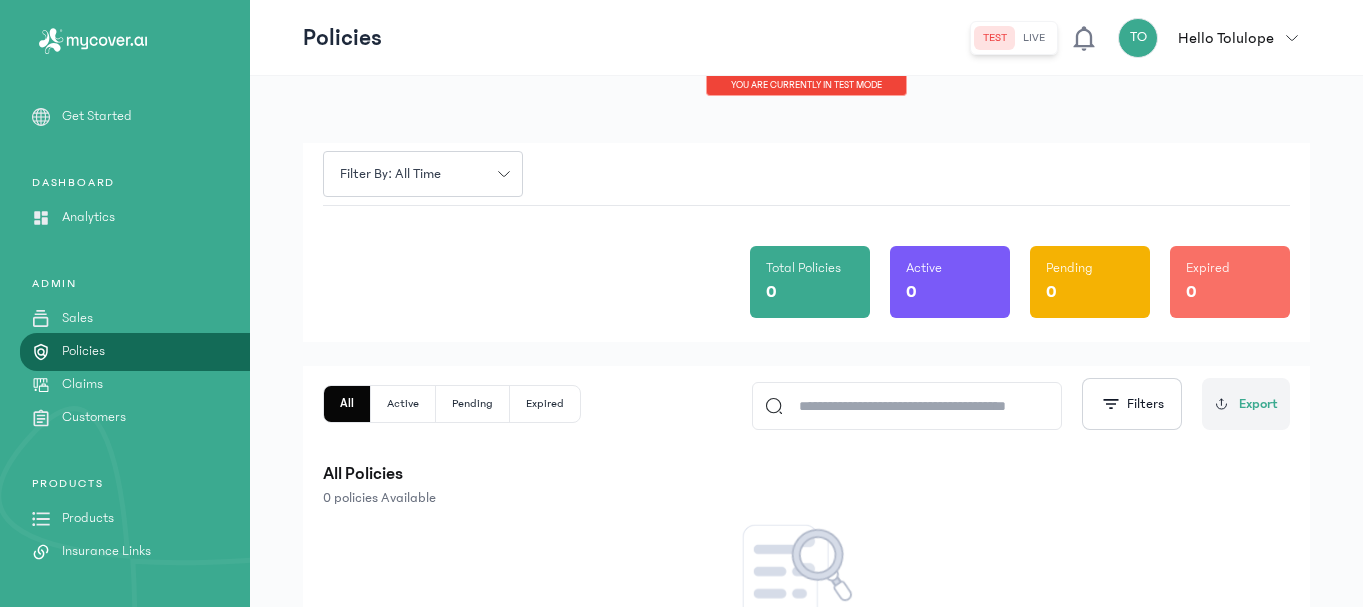 scroll, scrollTop: 0, scrollLeft: 0, axis: both 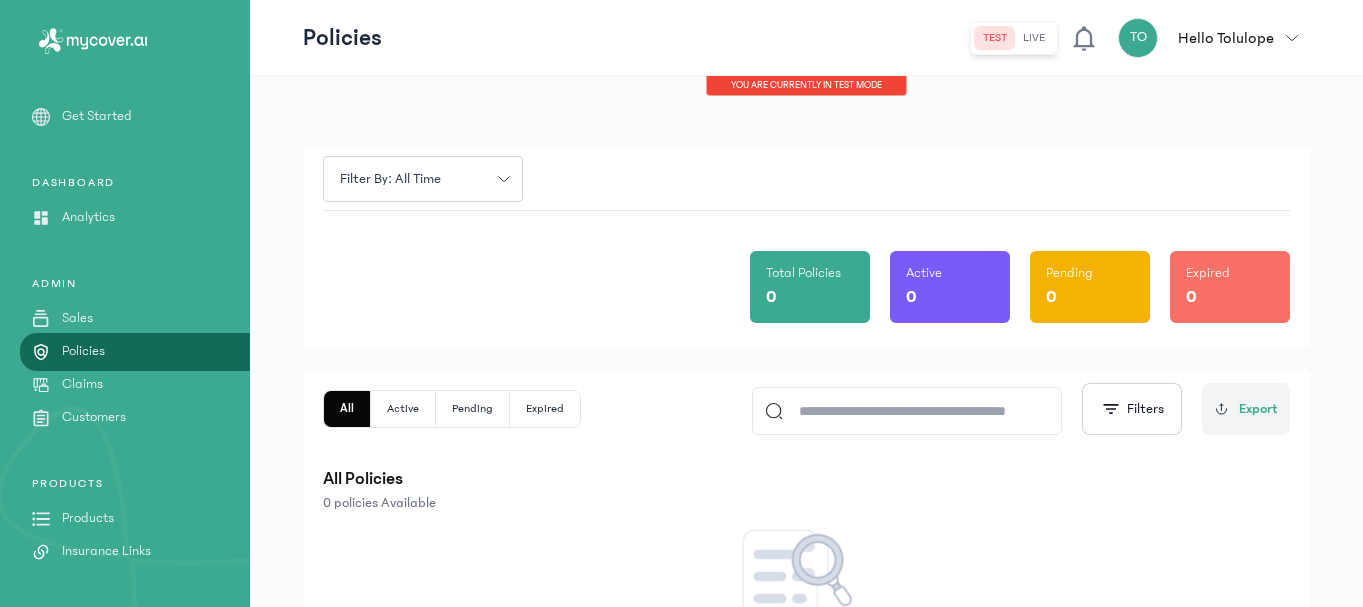 click on "Sales" 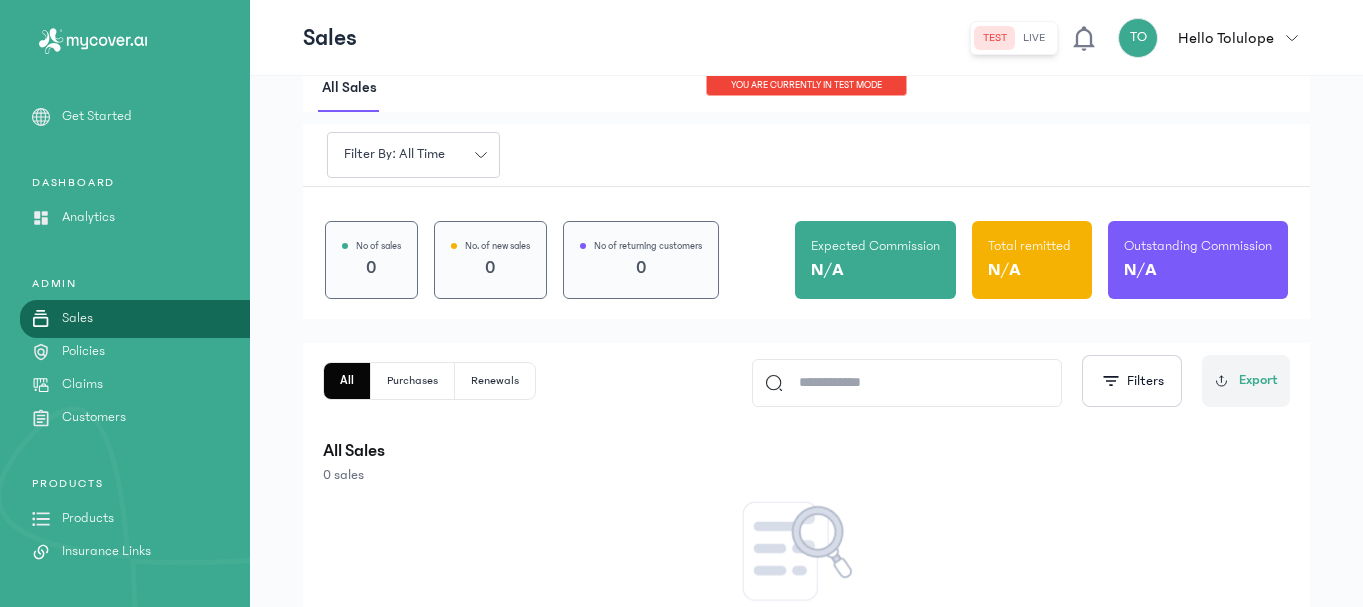 scroll, scrollTop: 38, scrollLeft: 0, axis: vertical 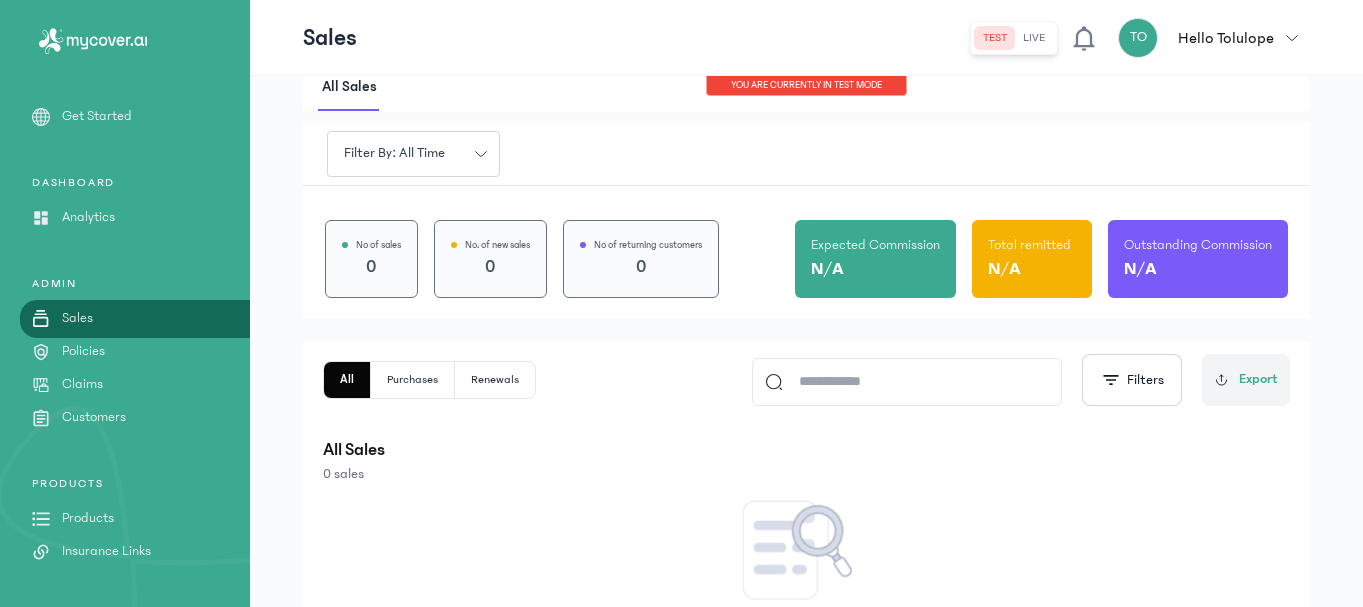 click on "Purchases" 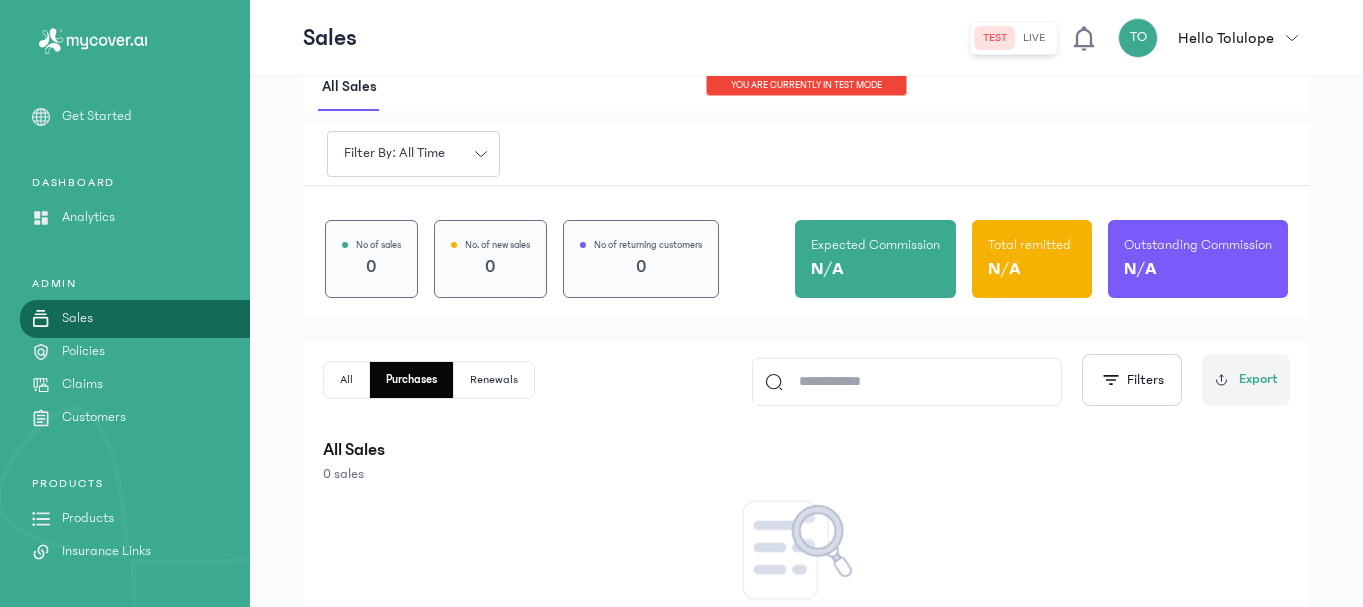 click on "All" 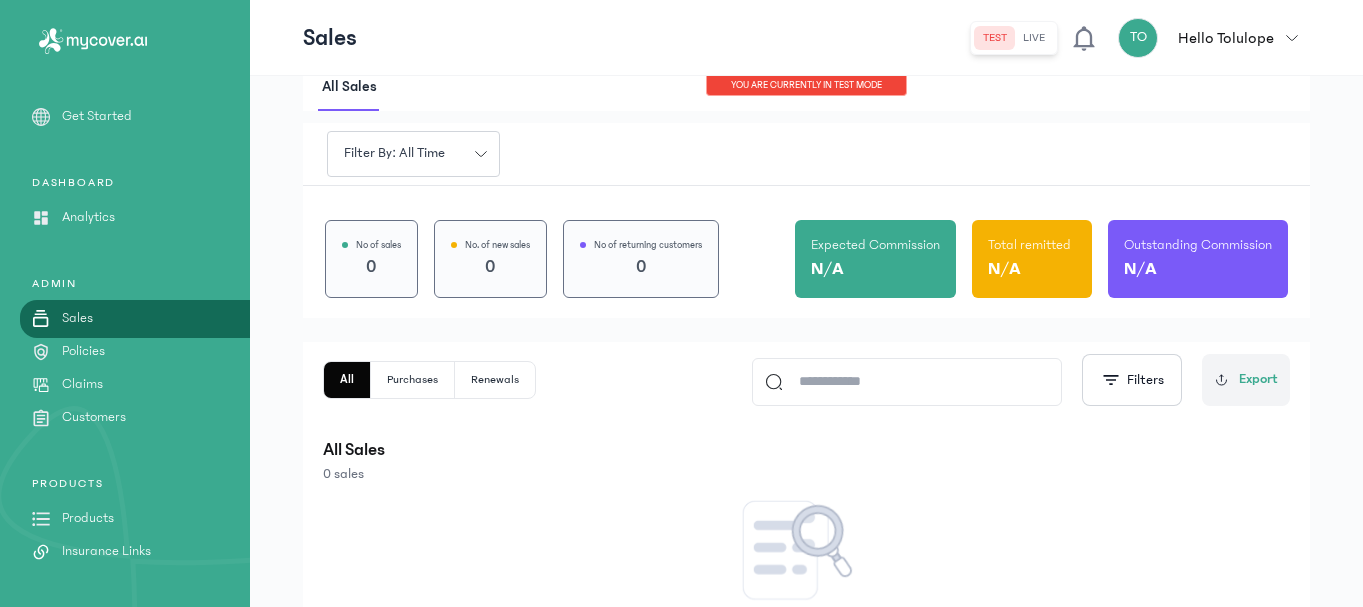 scroll, scrollTop: 0, scrollLeft: 0, axis: both 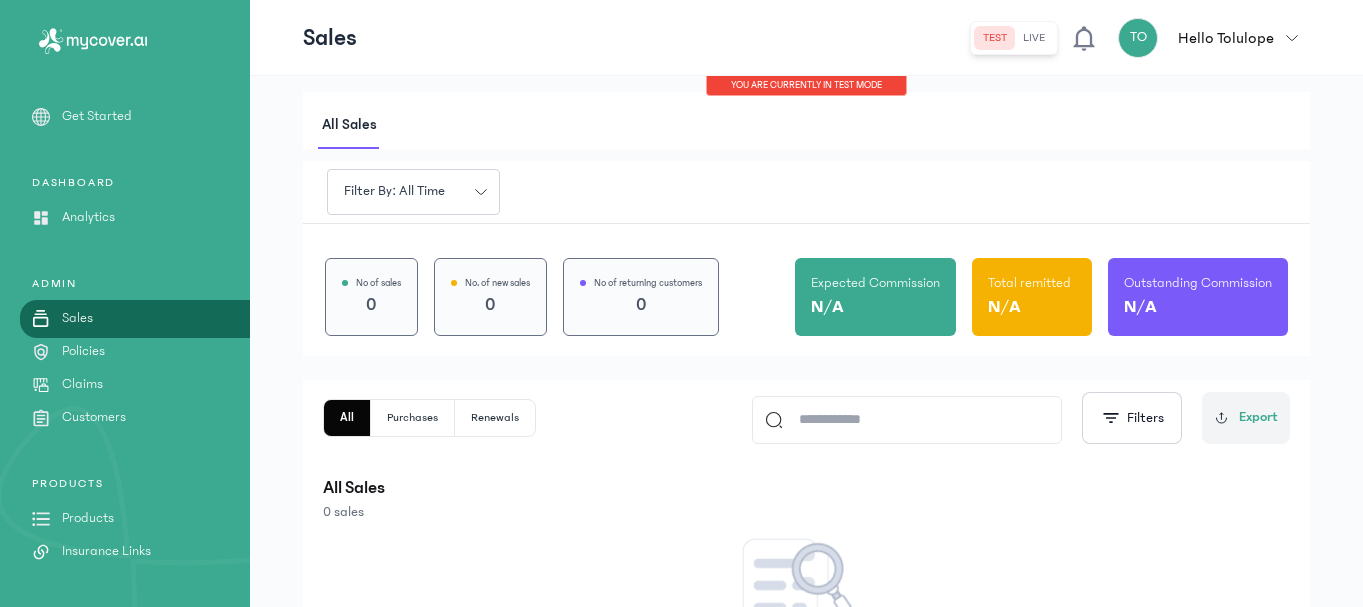 click 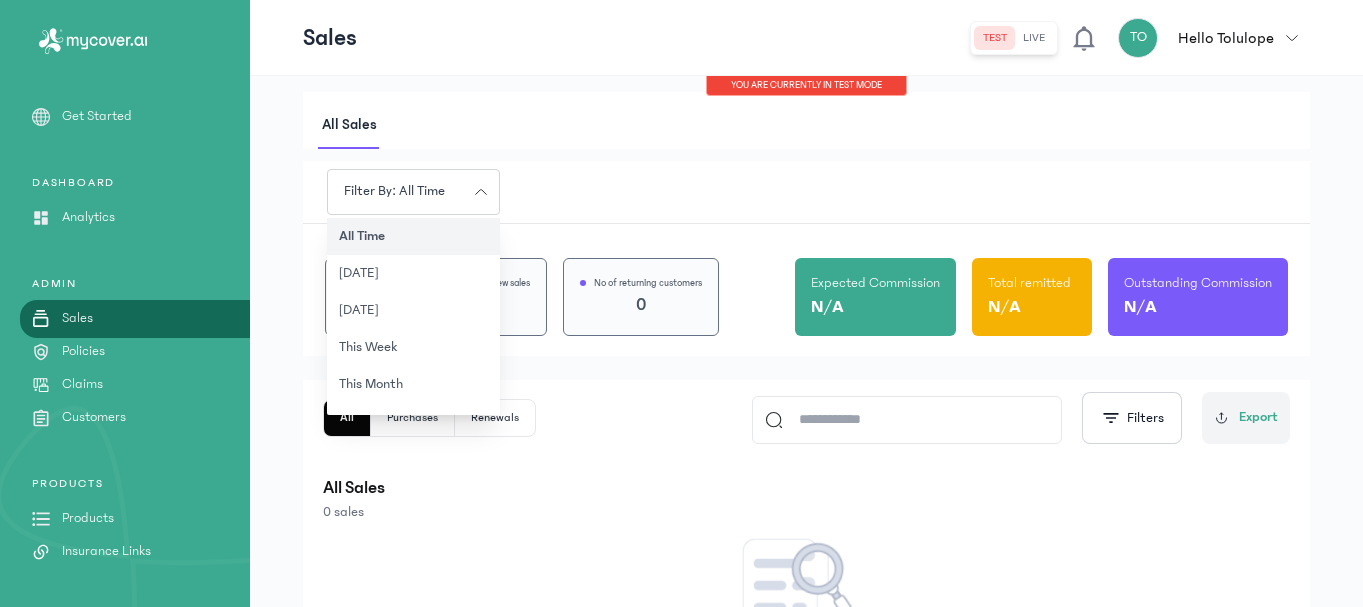 click 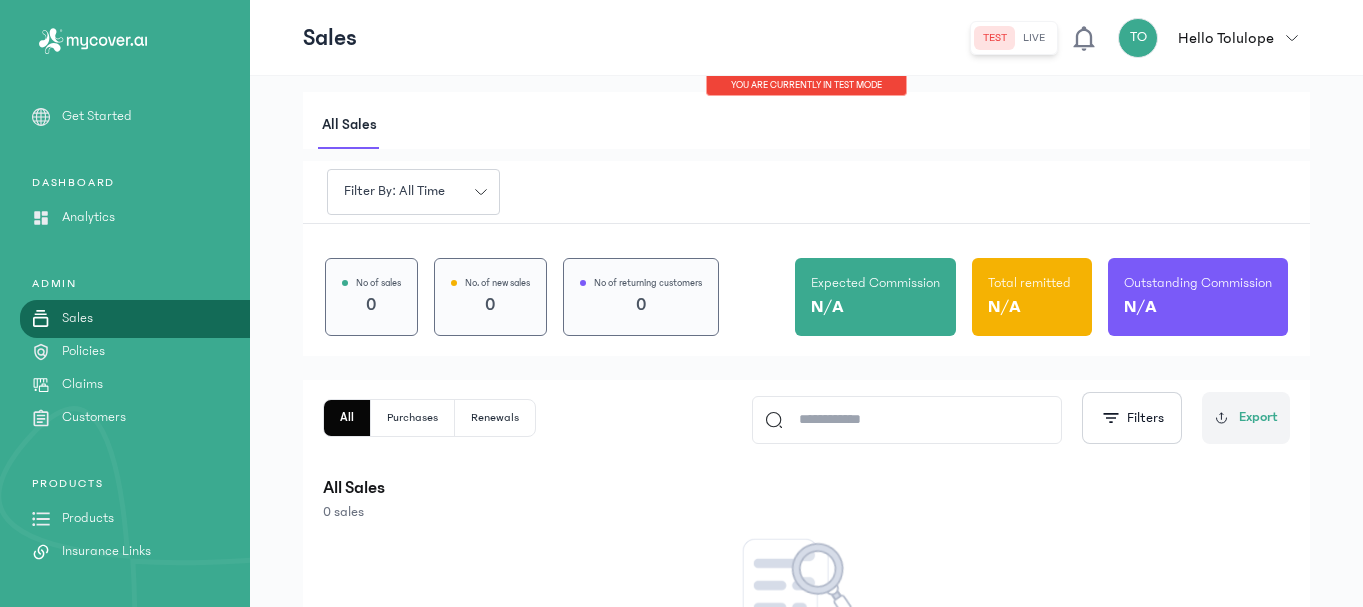 click 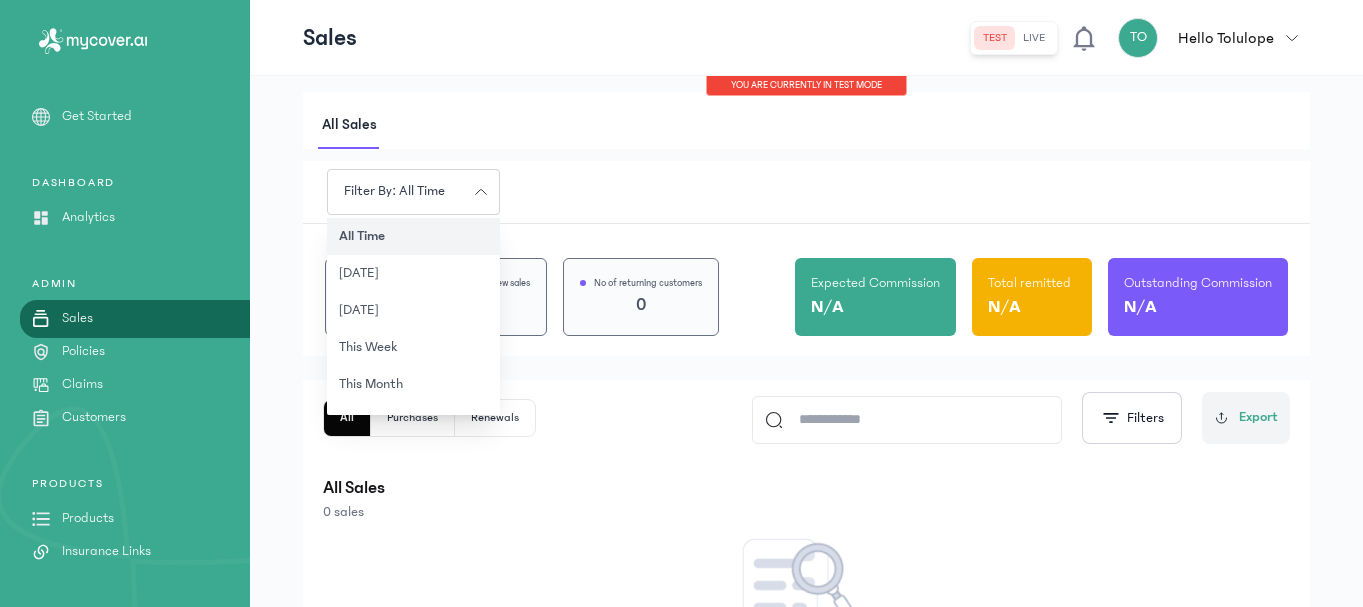 click on "Filter by: all time
all time  today  yesterday  this week  this month  this quarter  this year  past week  past month  past quarter  past year" at bounding box center [806, 192] 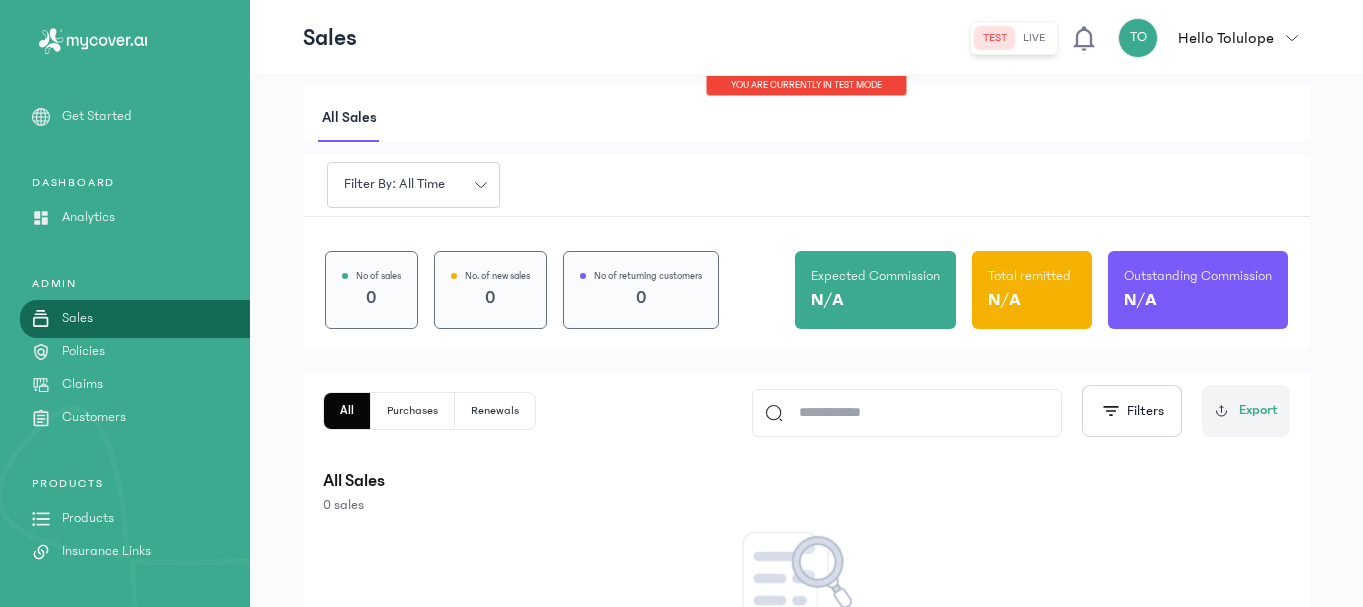 scroll, scrollTop: 0, scrollLeft: 0, axis: both 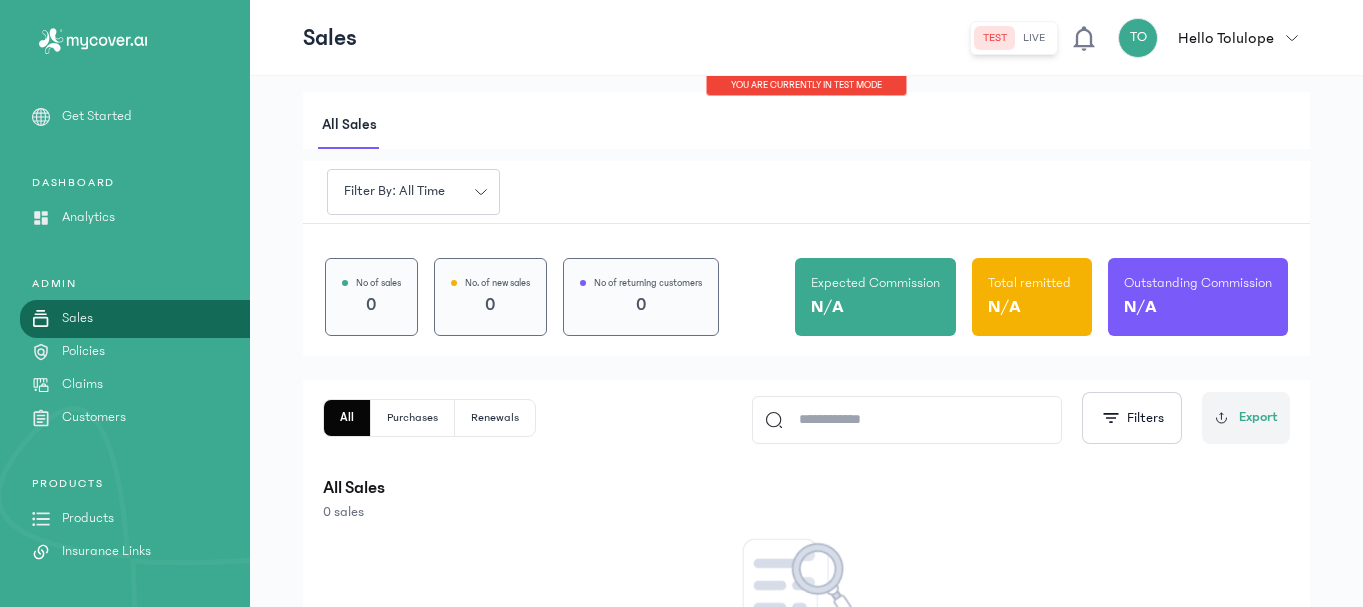 click on "Analytics" at bounding box center [88, 217] 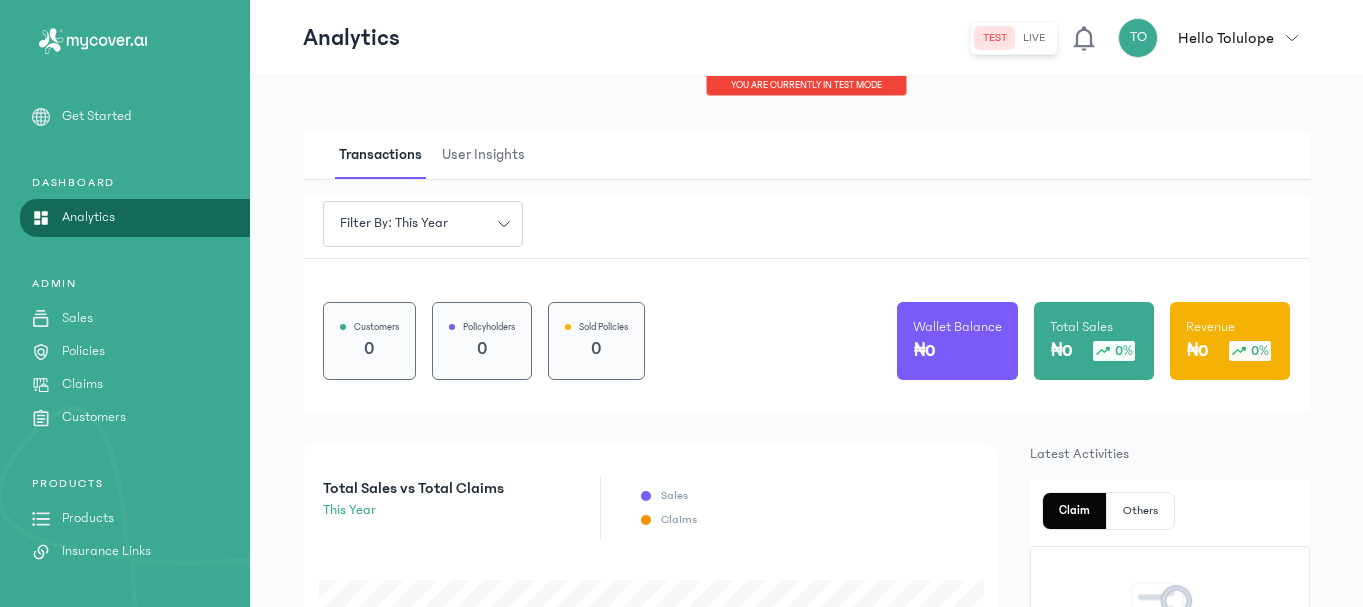 click on "User Insights" at bounding box center [483, 155] 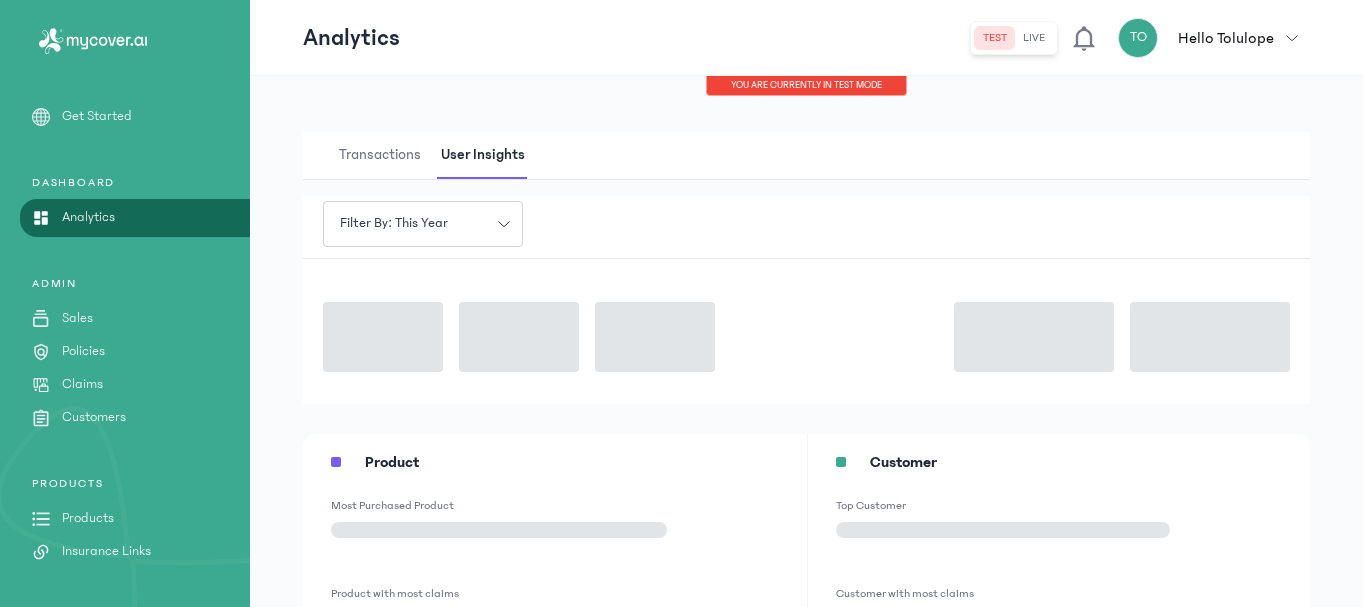 click on "Transactions" at bounding box center (380, 155) 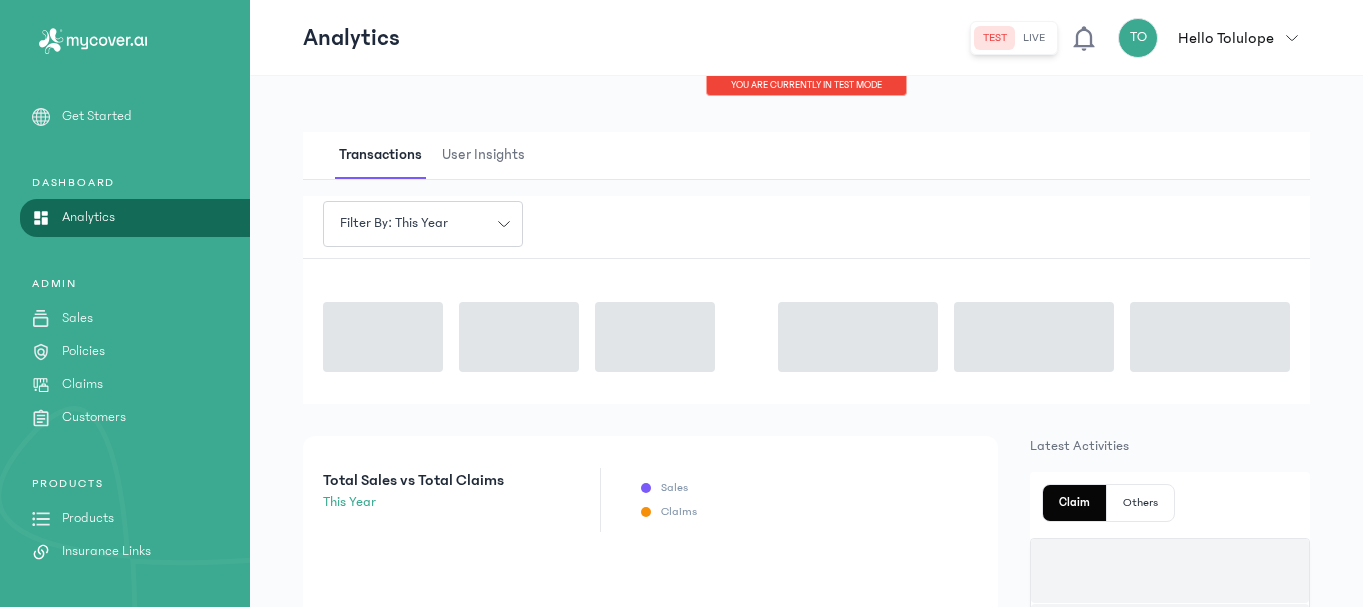 click on "Transactions" at bounding box center [380, 155] 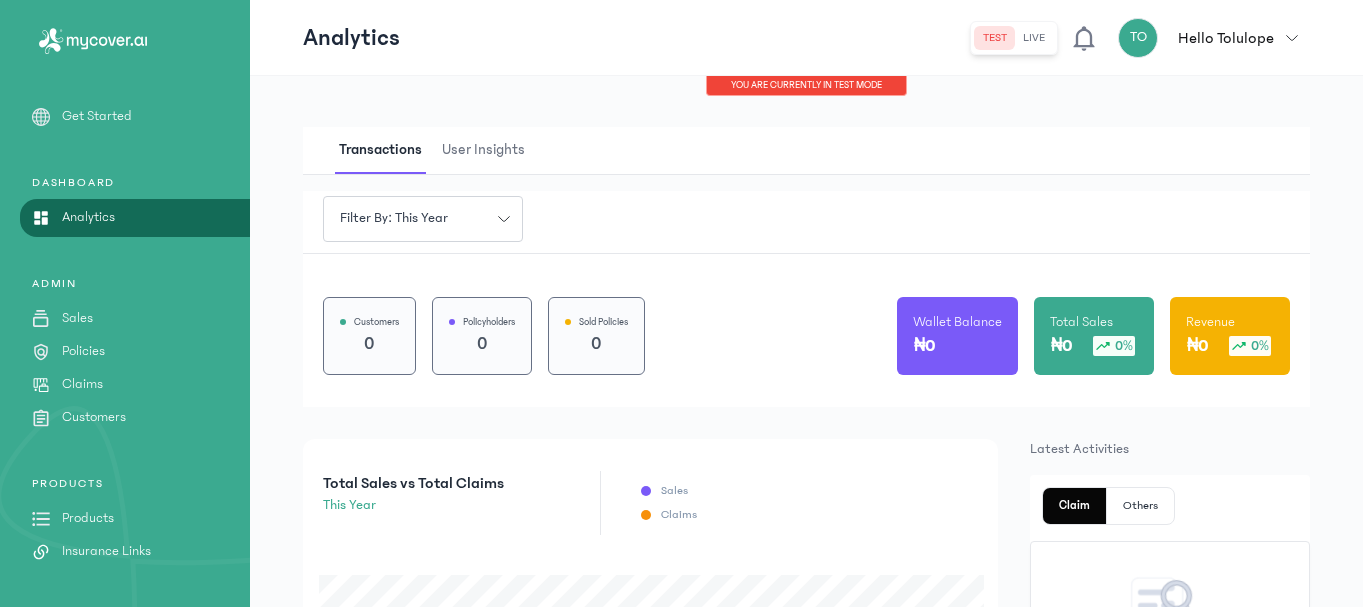 scroll, scrollTop: 0, scrollLeft: 0, axis: both 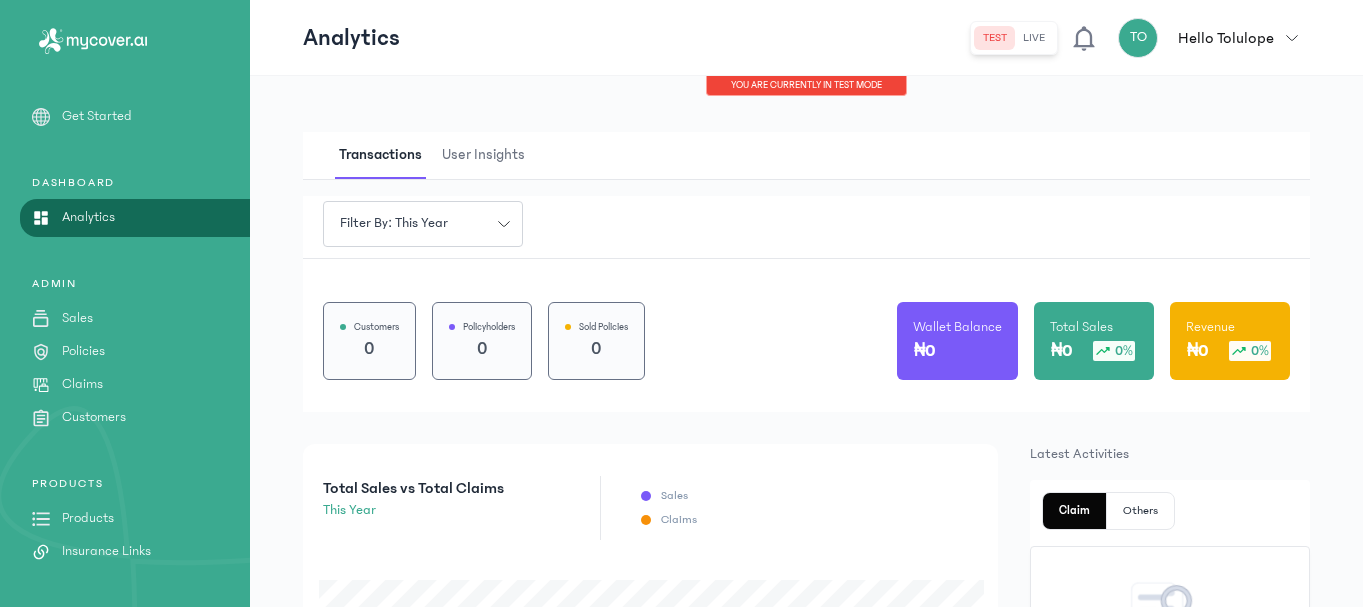 click on "User Insights" at bounding box center (483, 155) 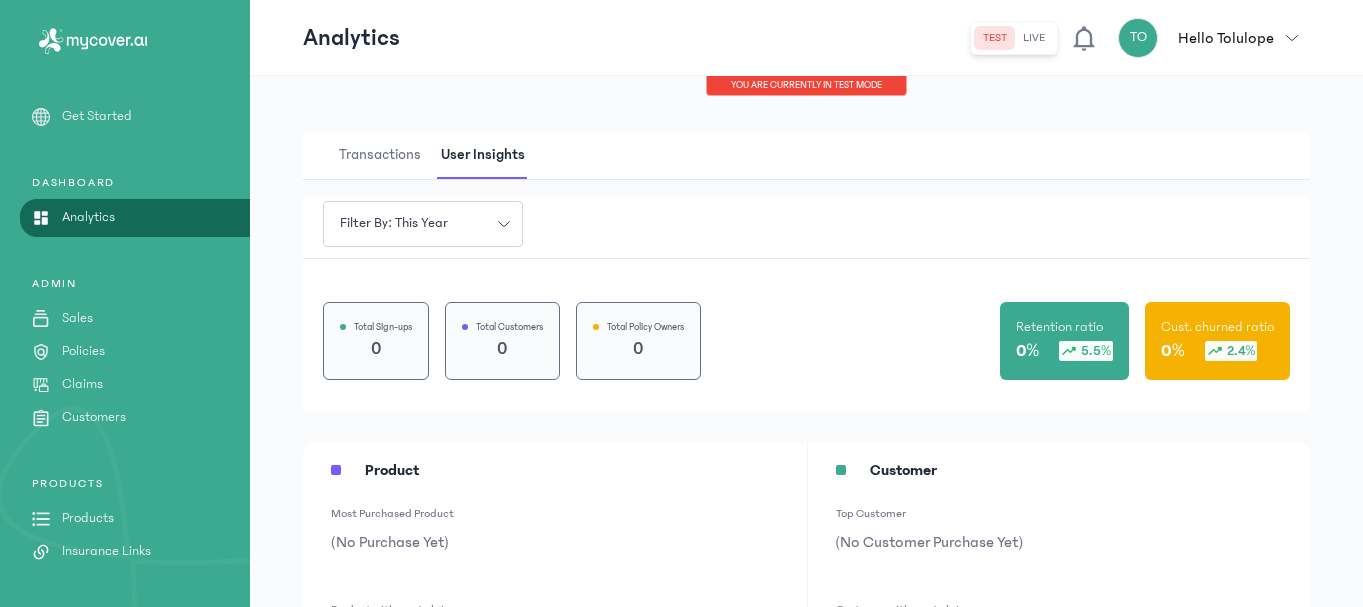 click on "Transactions" at bounding box center [380, 155] 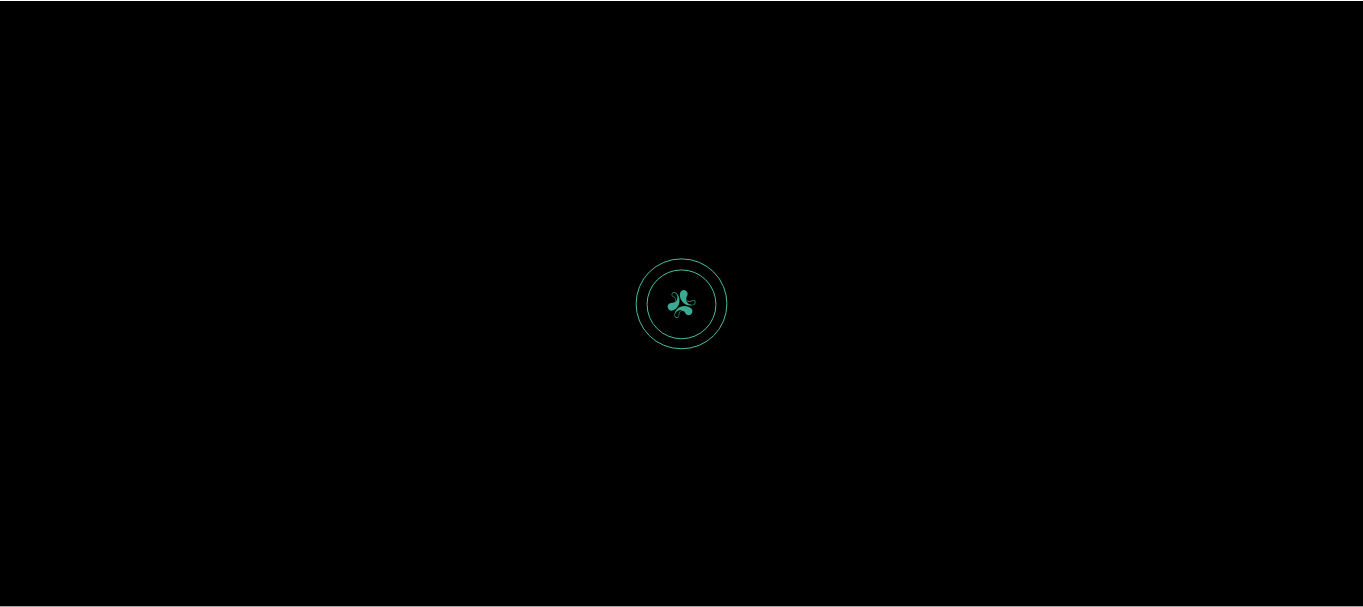 scroll, scrollTop: 0, scrollLeft: 0, axis: both 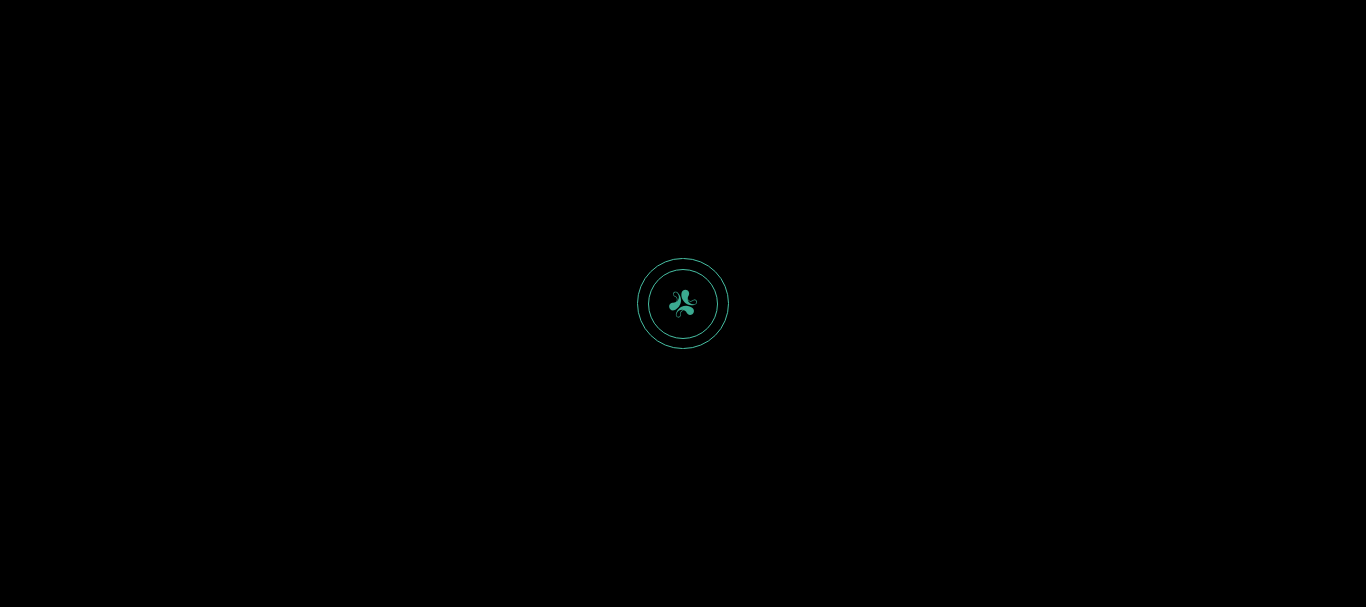 drag, startPoint x: 0, startPoint y: 0, endPoint x: 175, endPoint y: 245, distance: 301.0814 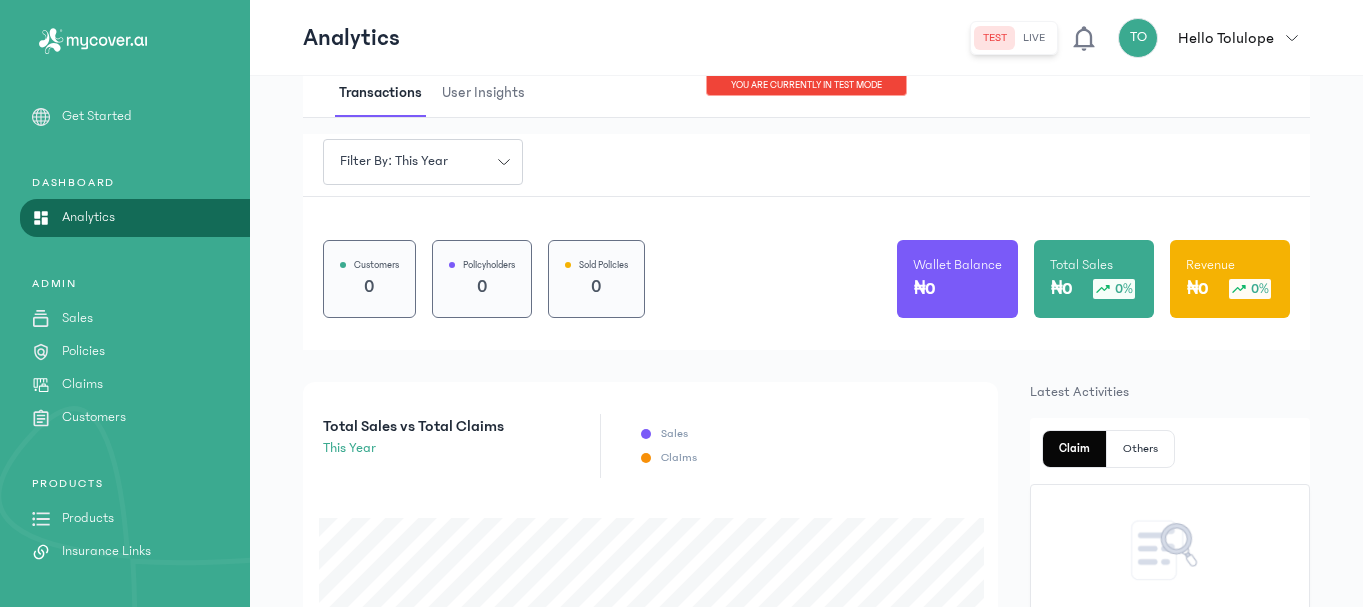 scroll, scrollTop: 63, scrollLeft: 0, axis: vertical 